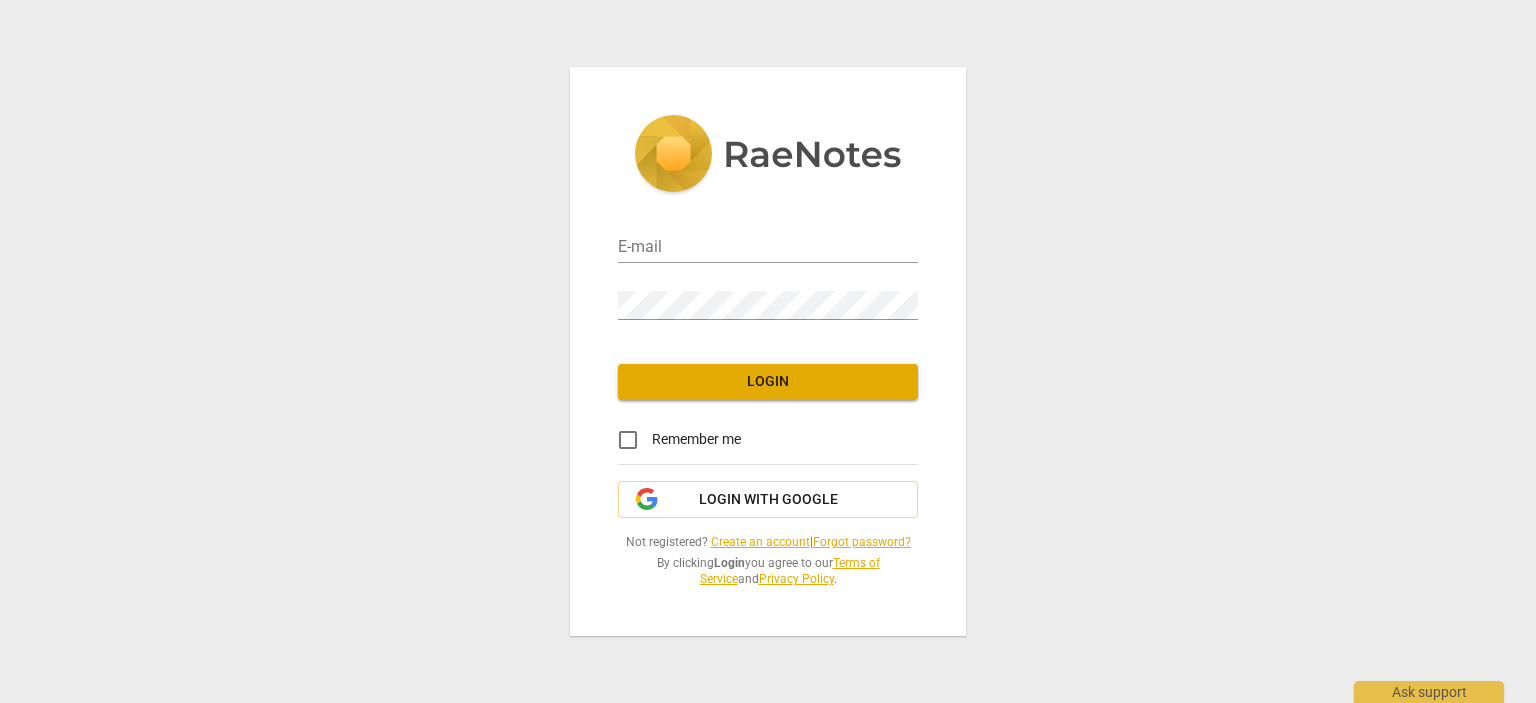 scroll, scrollTop: 0, scrollLeft: 0, axis: both 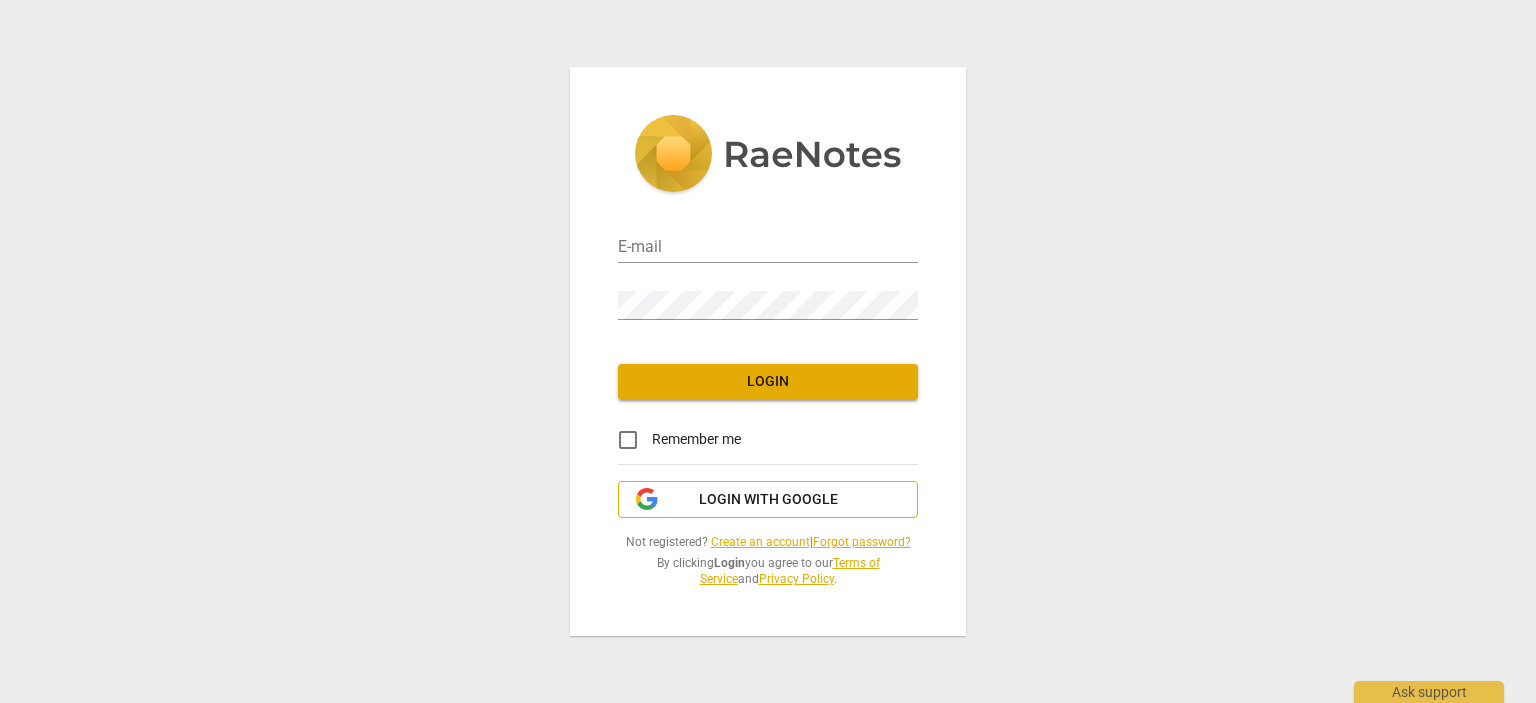 type on "roulaeidsawan@gmail.com" 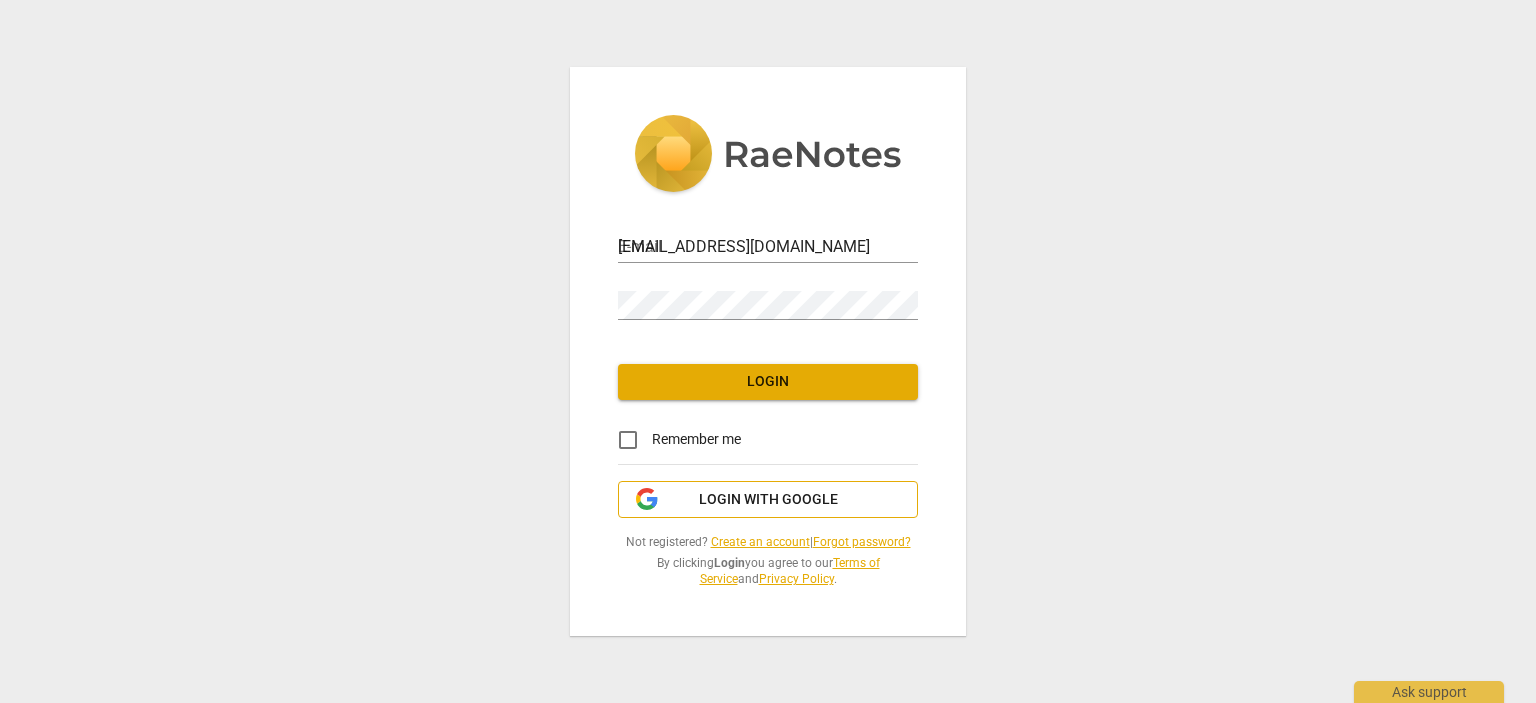 click on "Login with Google" at bounding box center (768, 500) 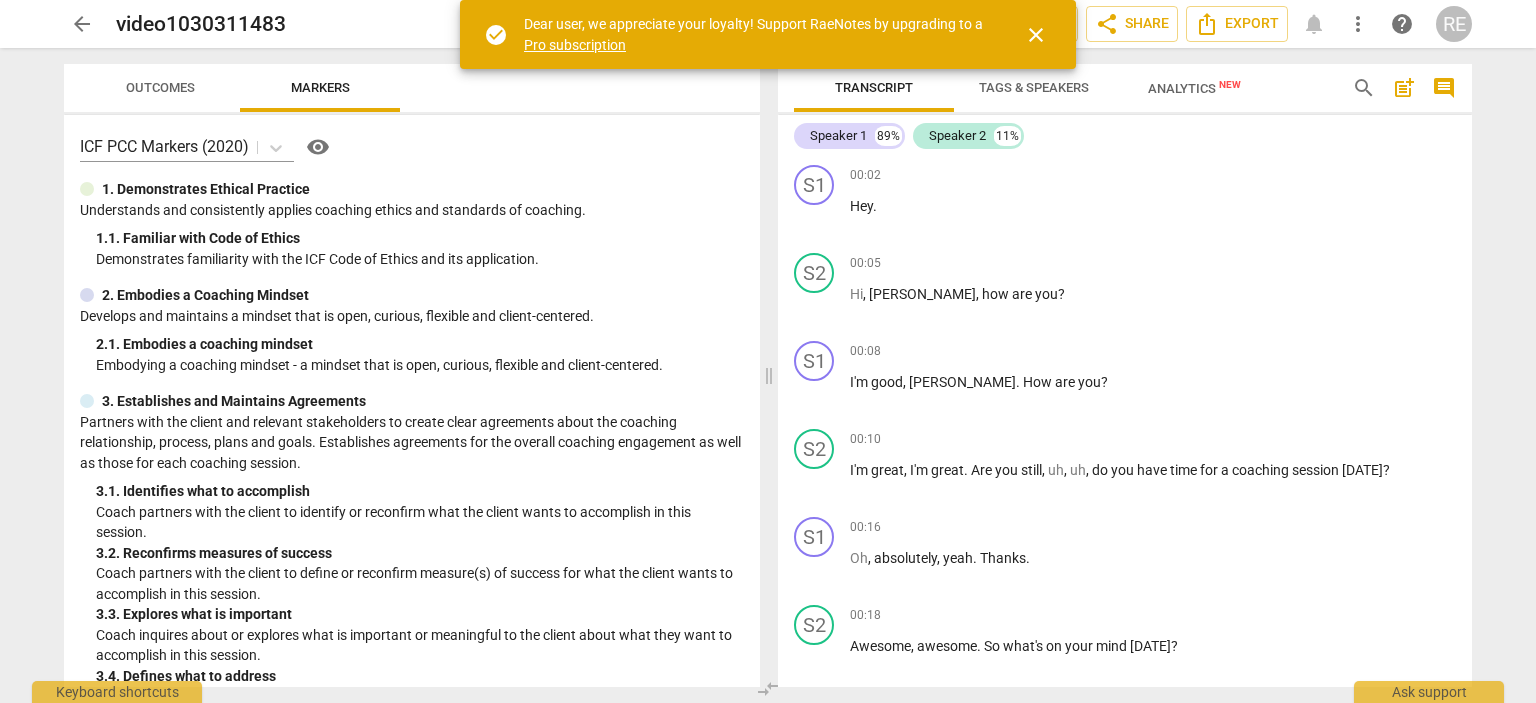 scroll, scrollTop: 0, scrollLeft: 0, axis: both 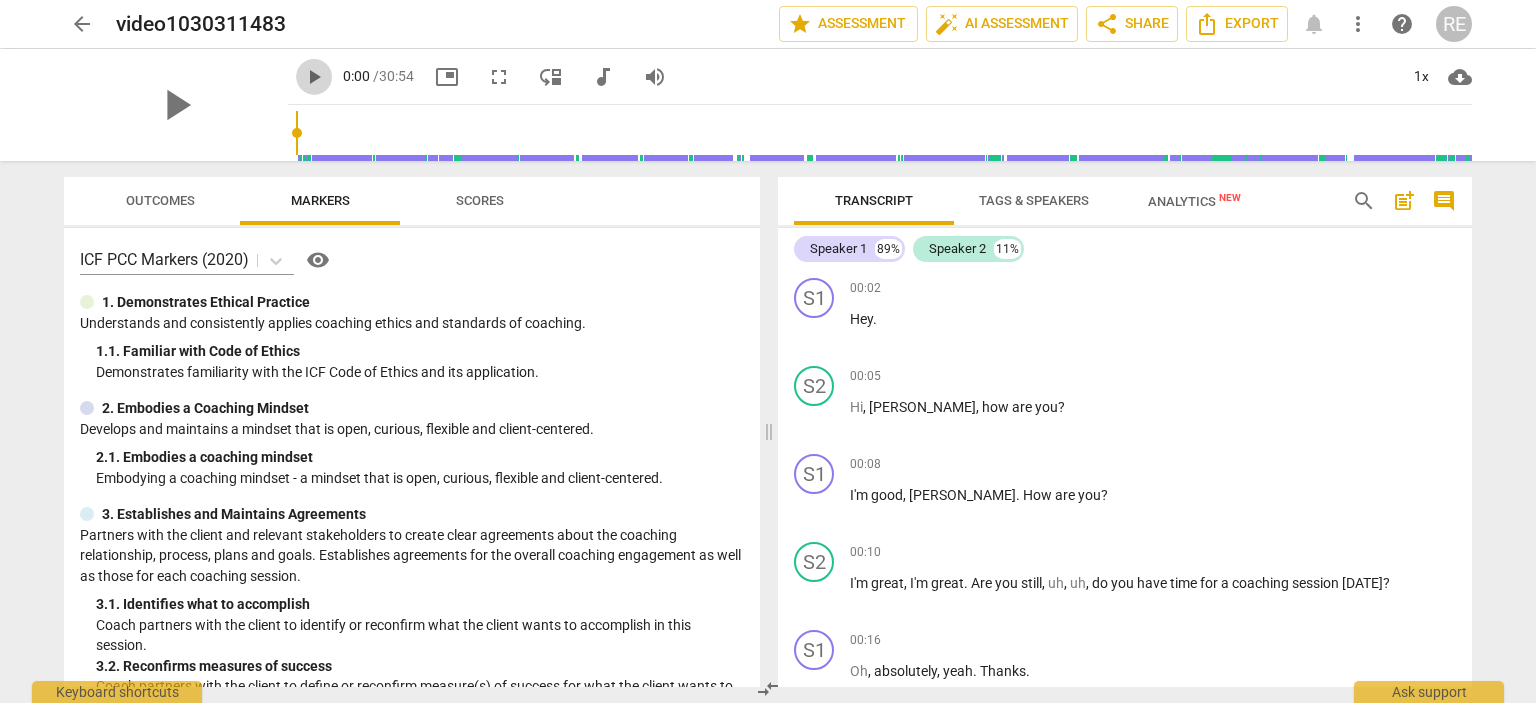 click on "play_arrow" at bounding box center (314, 77) 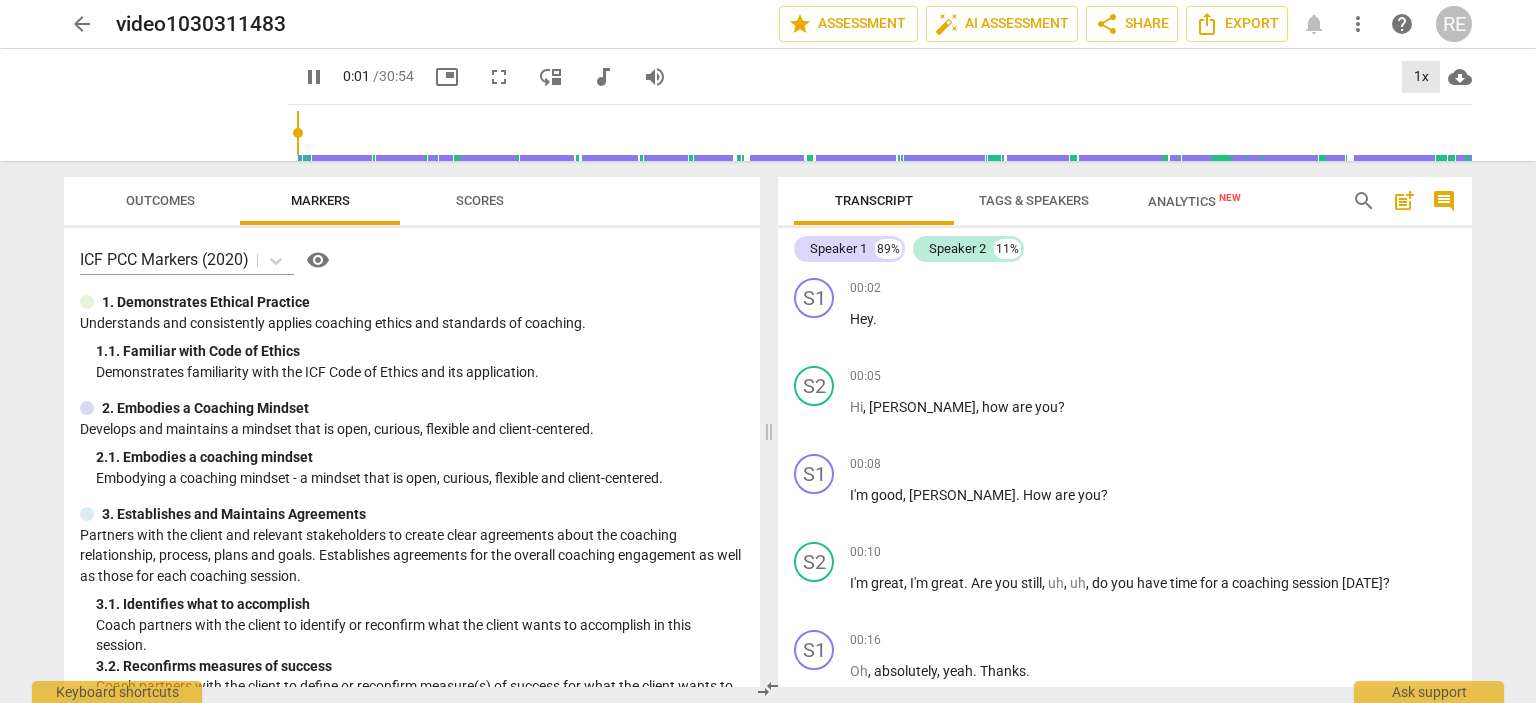 click on "1x" at bounding box center (1421, 77) 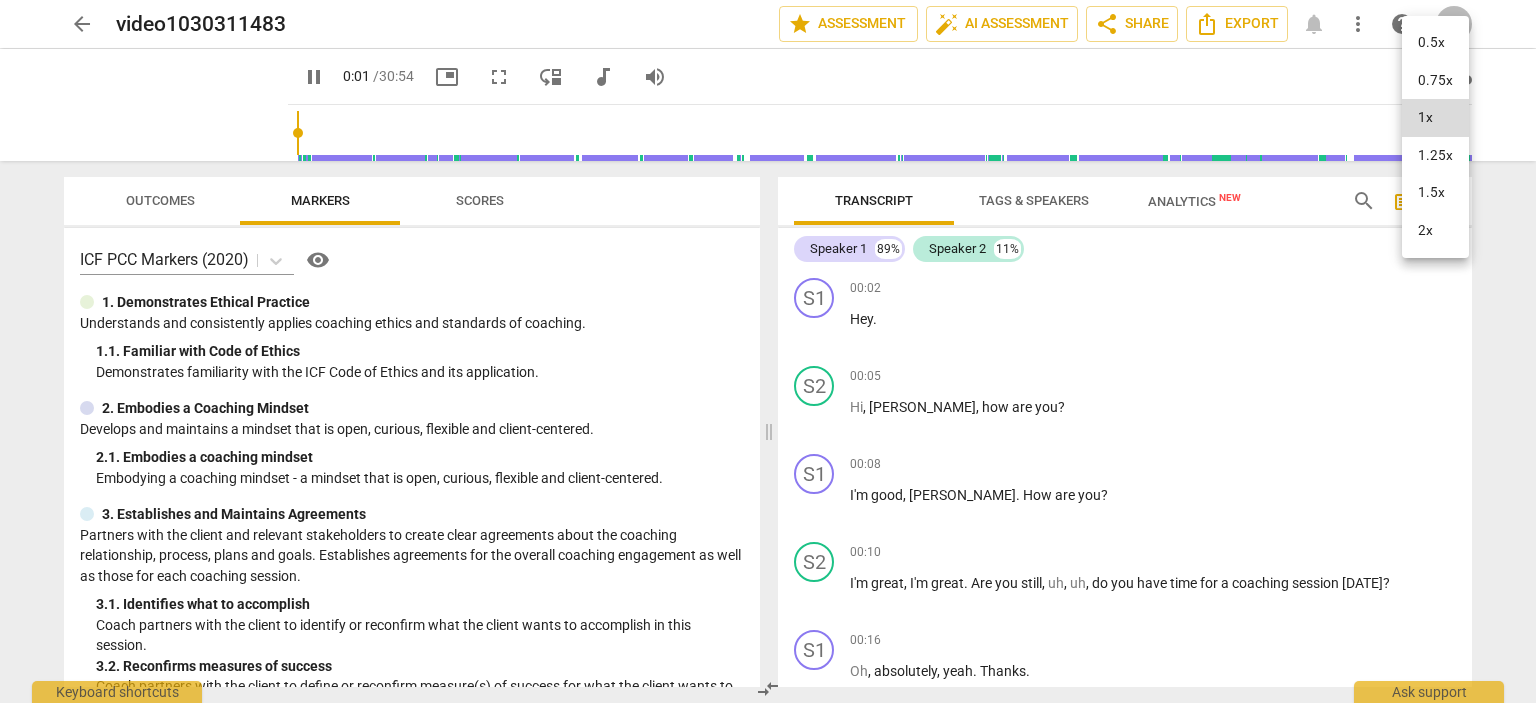 click on "0.75x" at bounding box center (1435, 81) 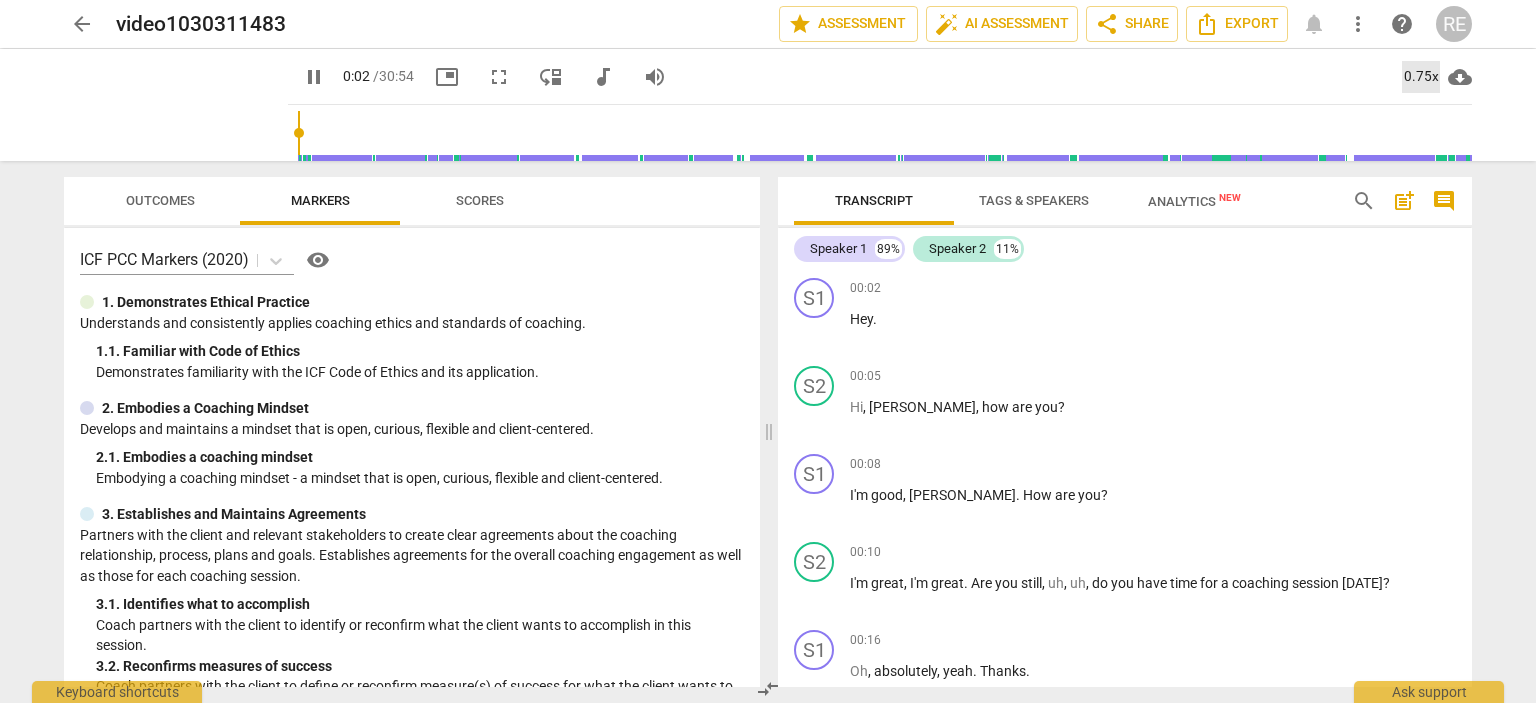 click on "0.75x" at bounding box center (1421, 77) 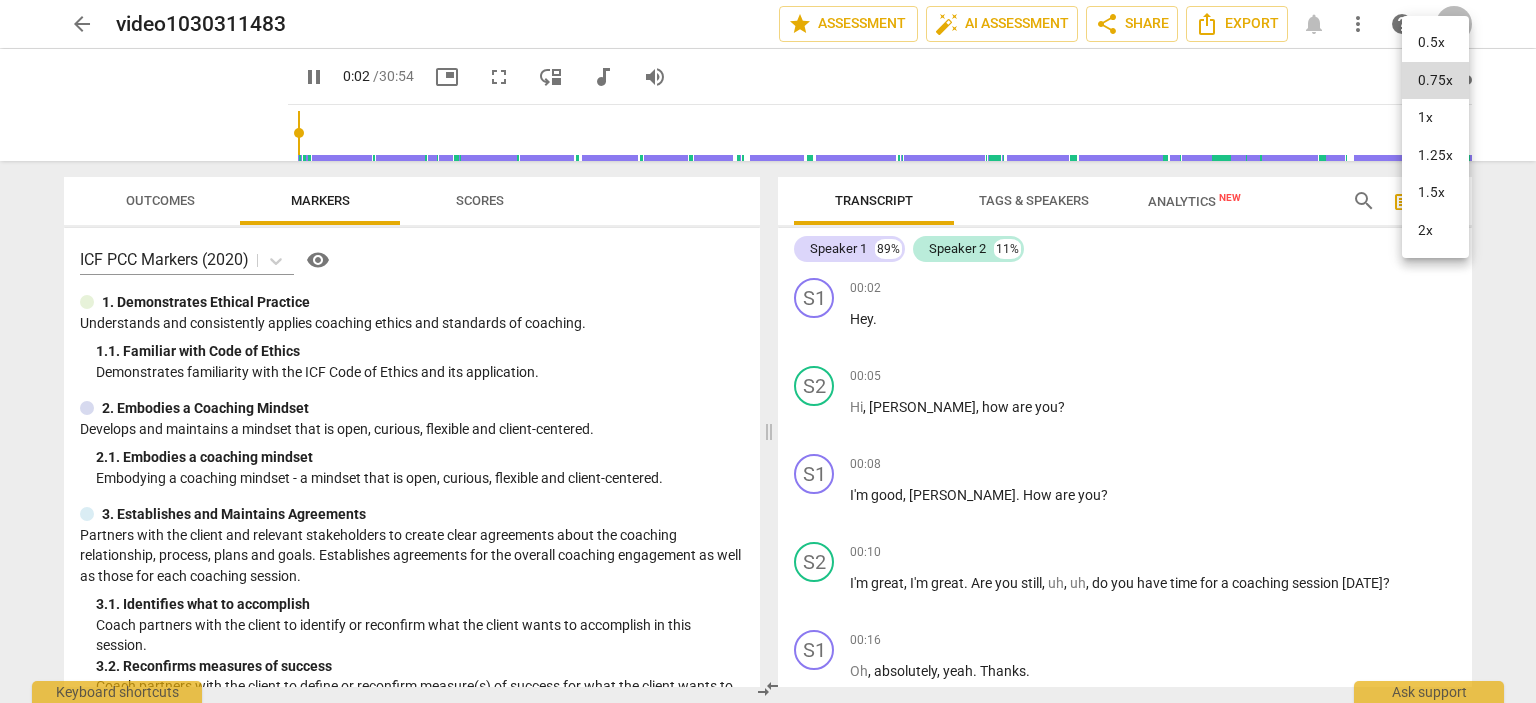 click on "1.5x" at bounding box center (1435, 193) 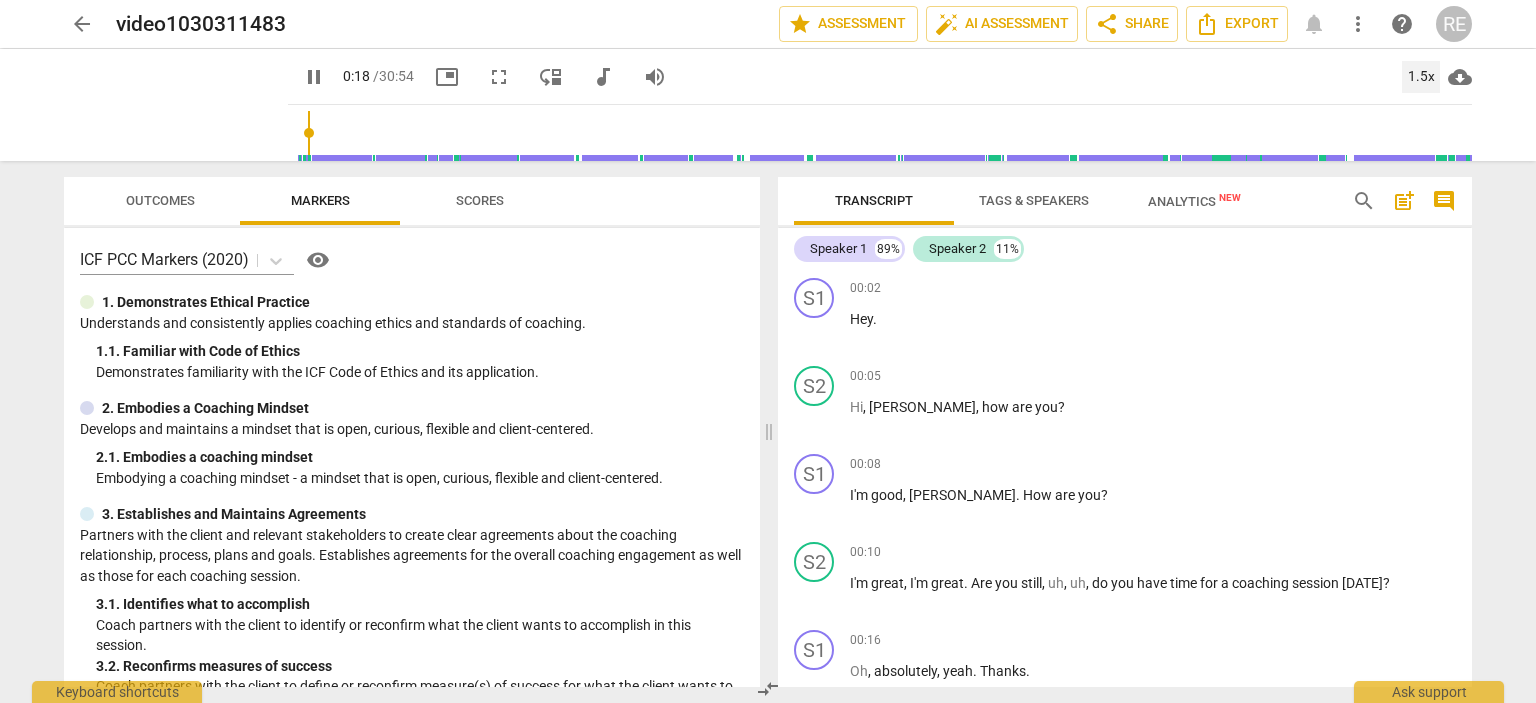 scroll, scrollTop: 476, scrollLeft: 0, axis: vertical 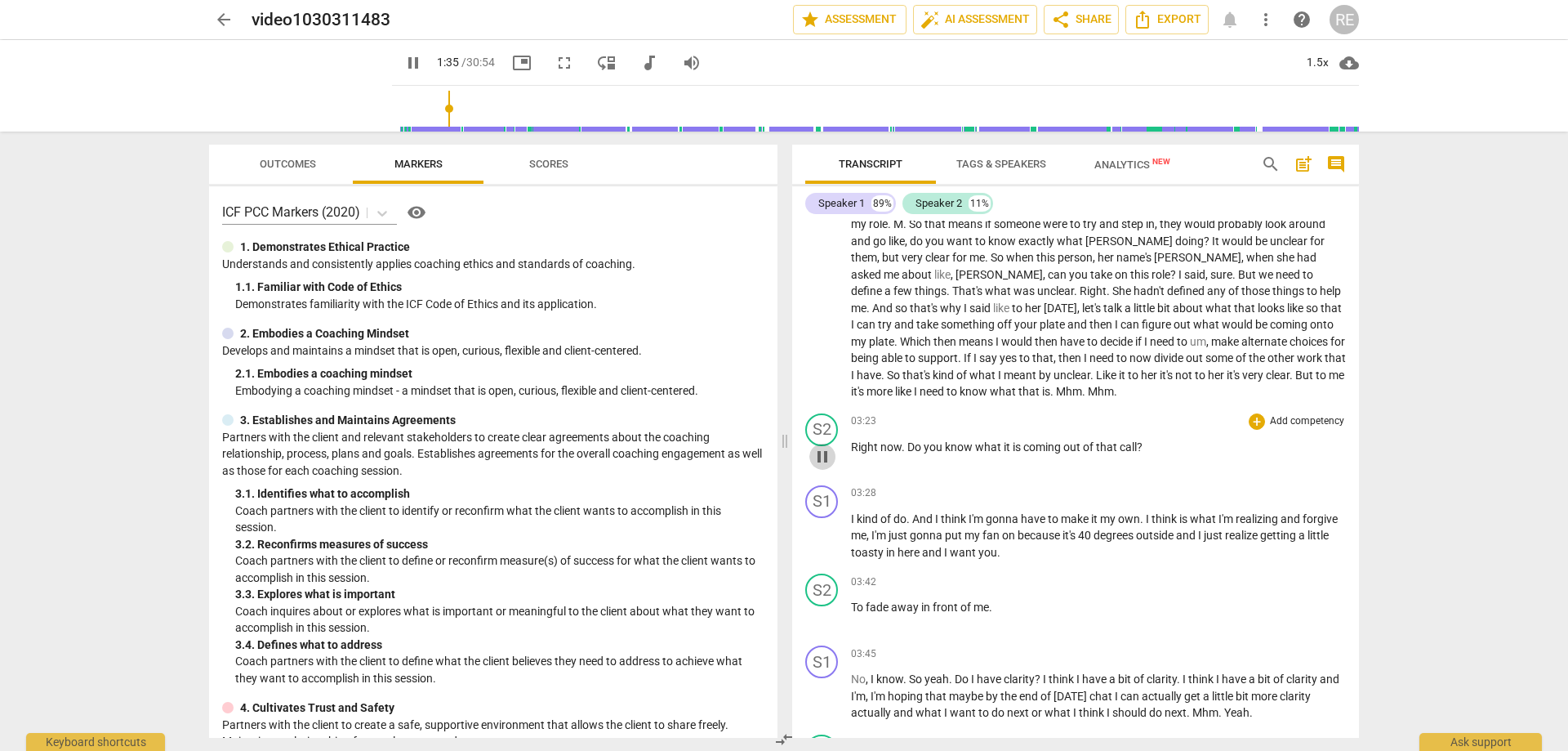click on "pause" at bounding box center [822, 457] 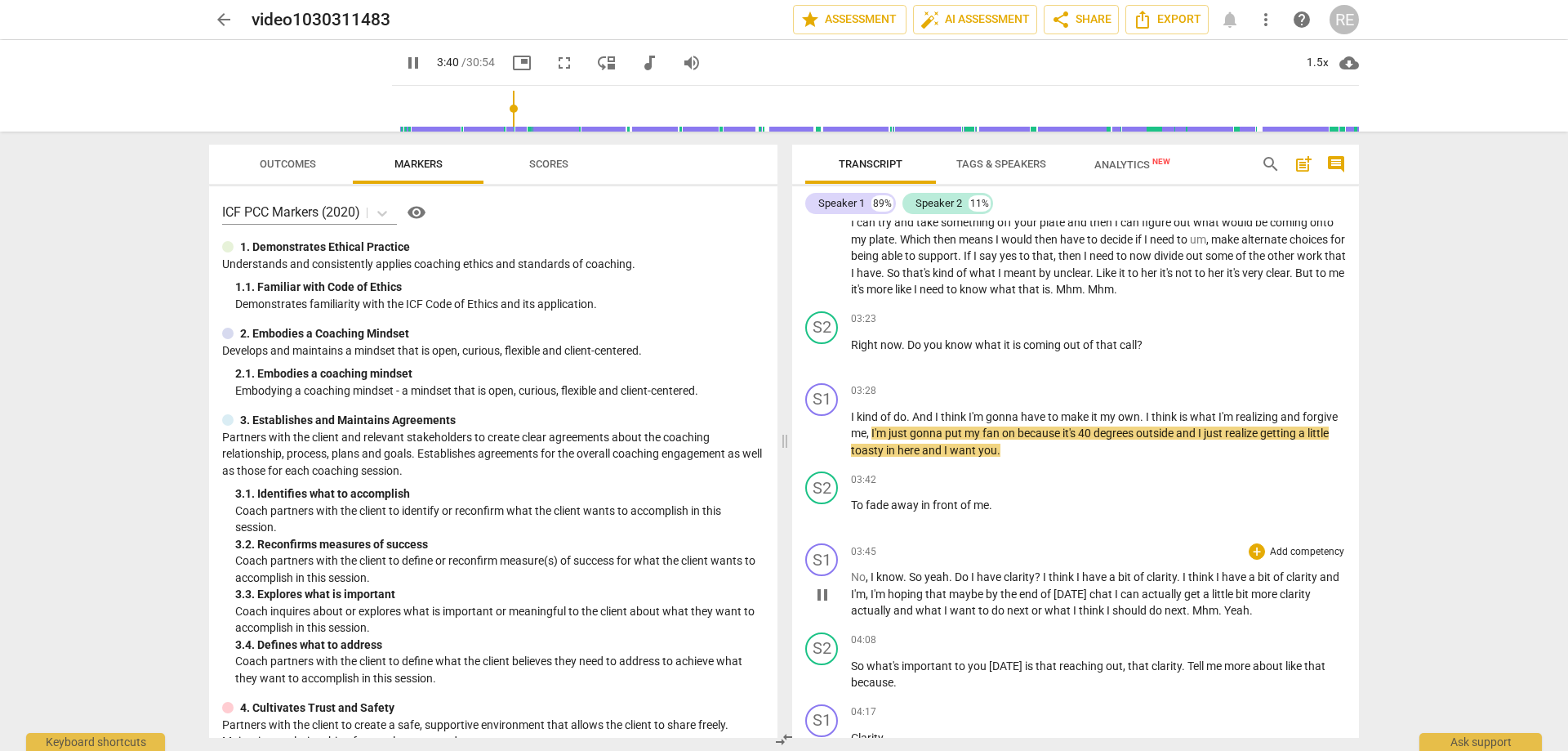 scroll, scrollTop: 1044, scrollLeft: 0, axis: vertical 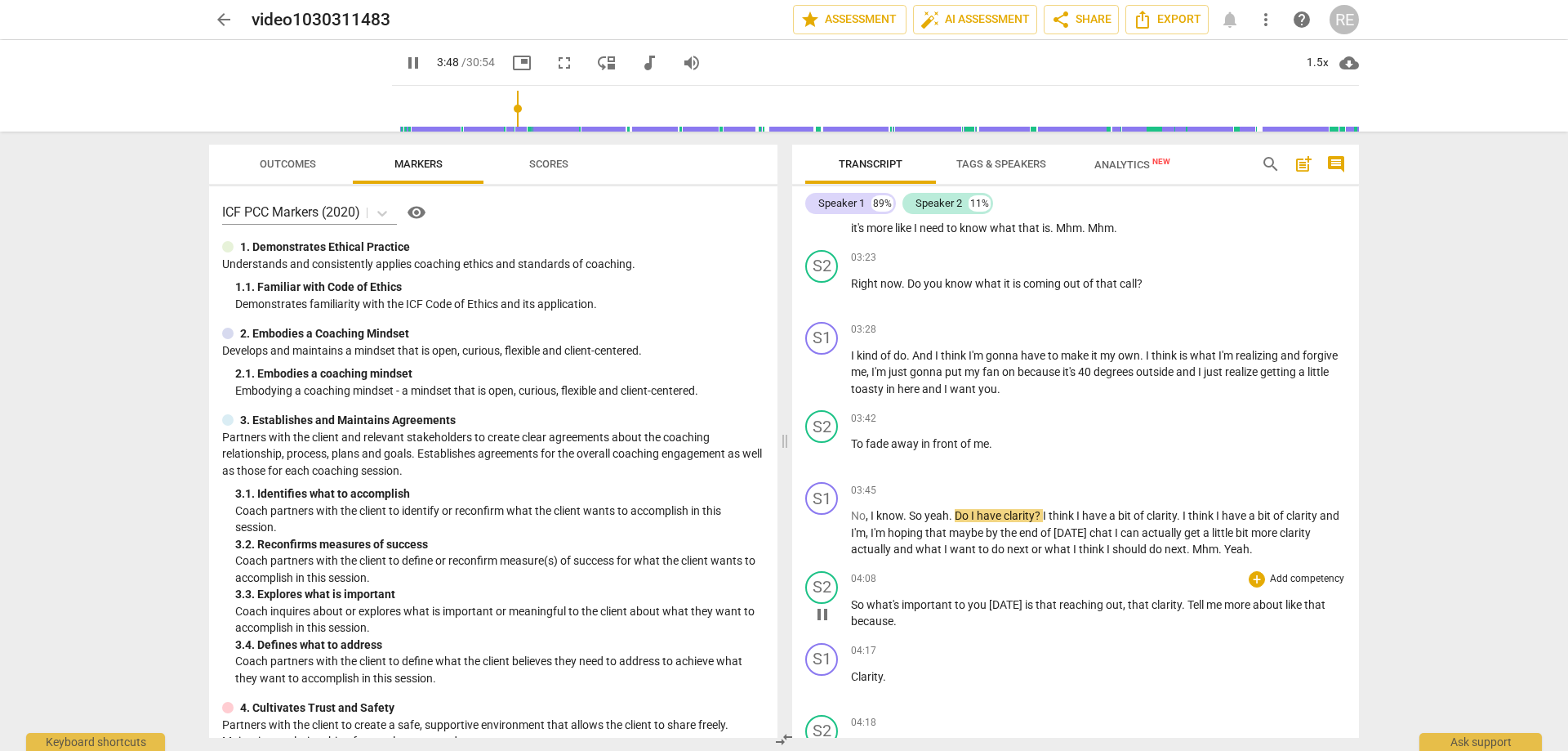 click on "pause" at bounding box center [822, 615] 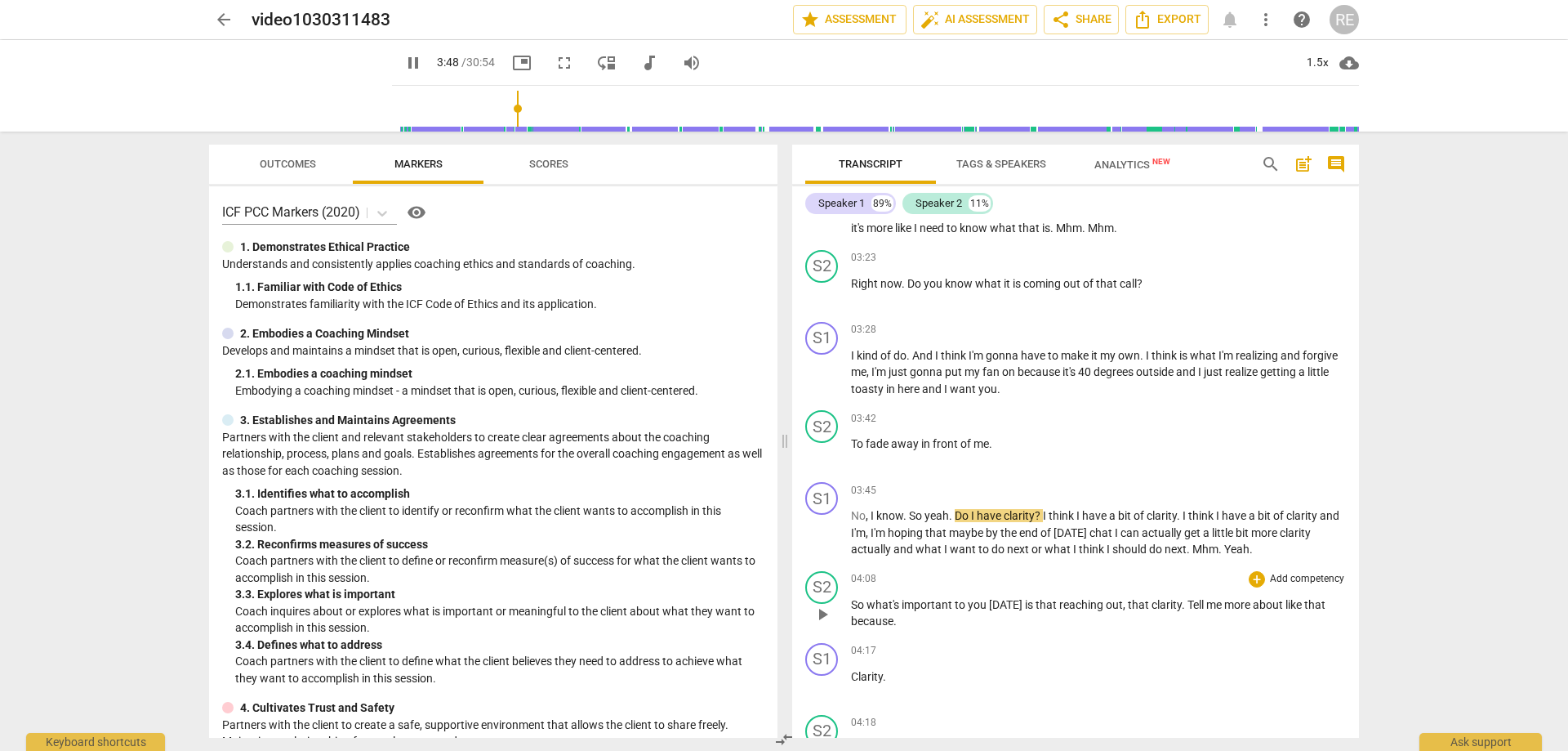 click on "play_arrow" at bounding box center [822, 615] 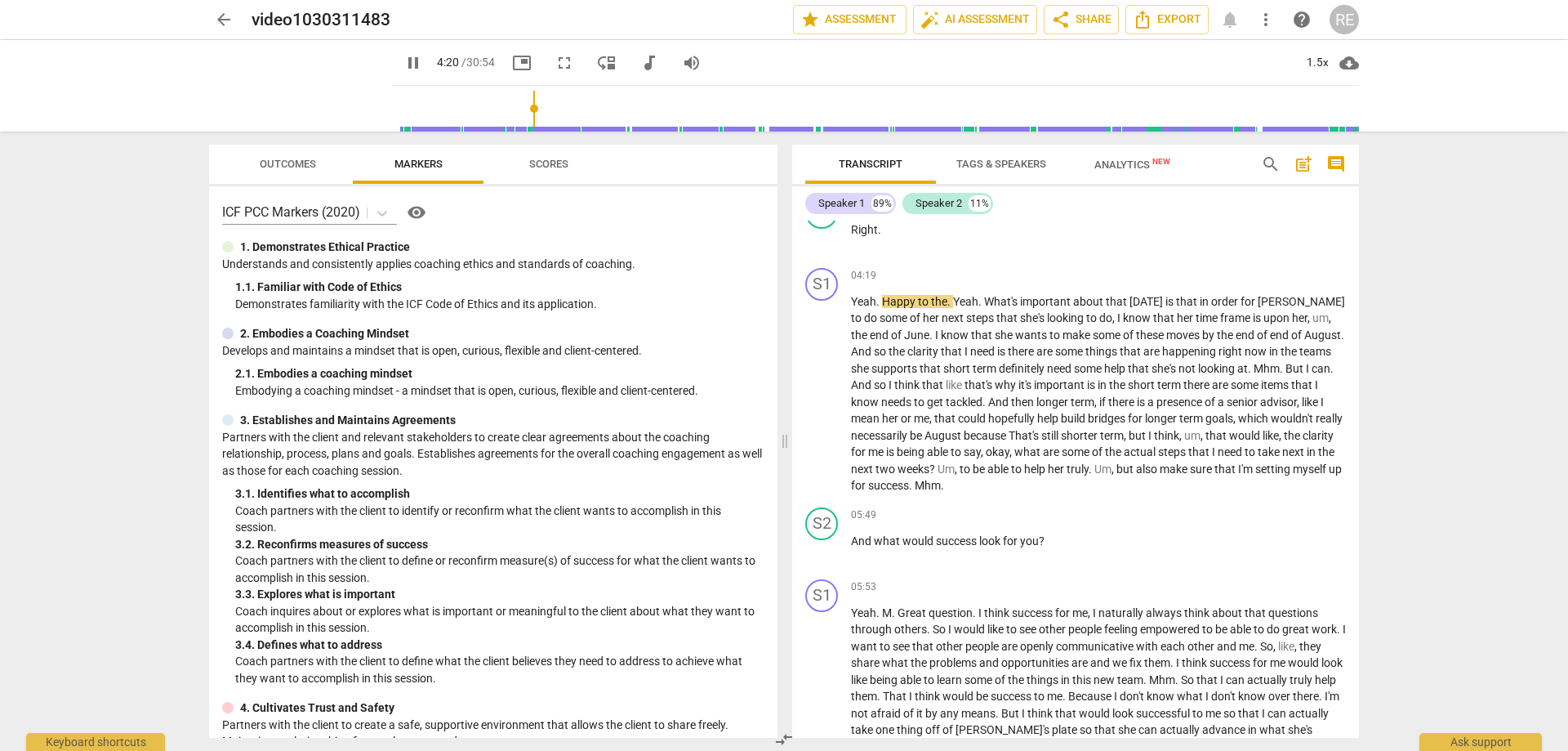 scroll, scrollTop: 1616, scrollLeft: 0, axis: vertical 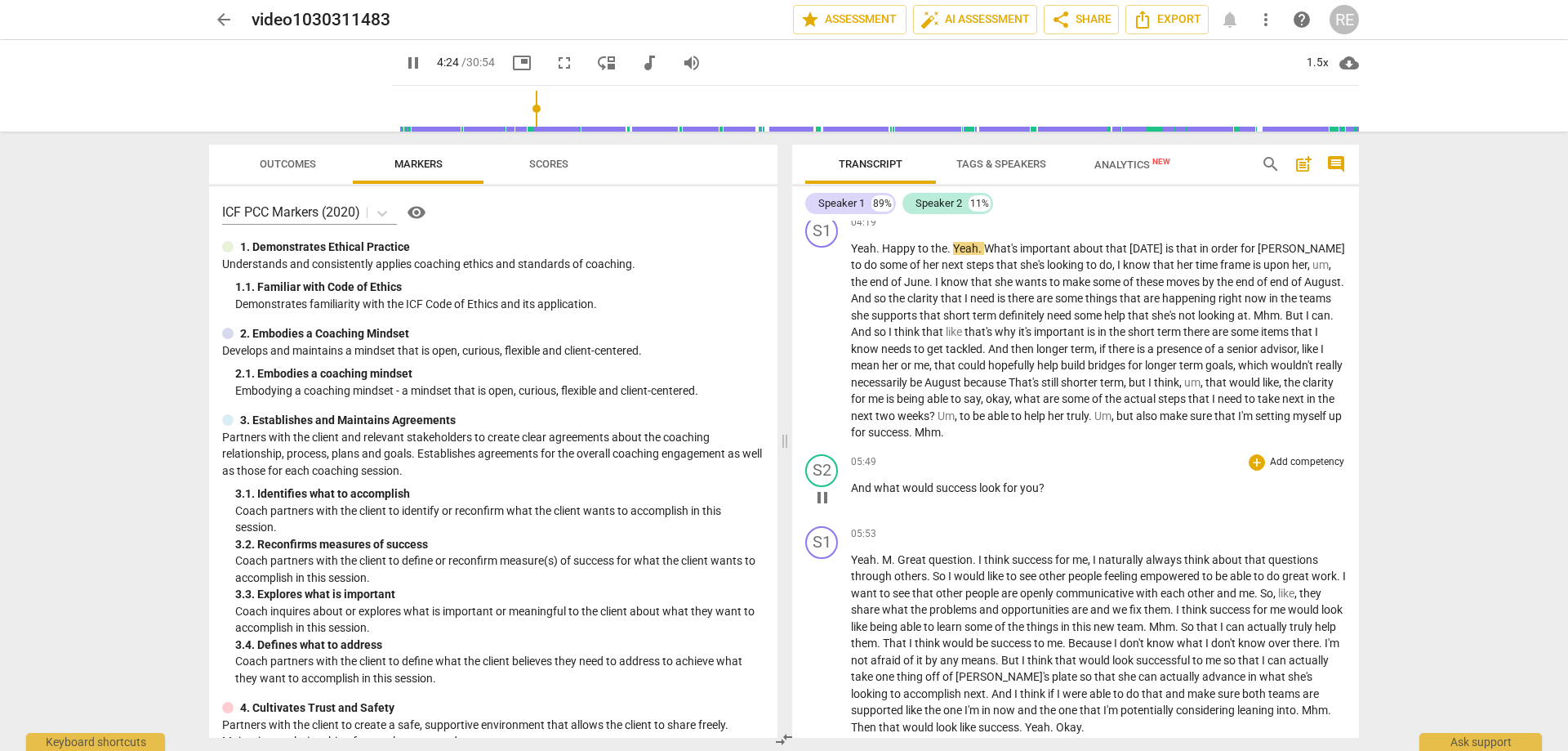 click on "pause" at bounding box center [822, 498] 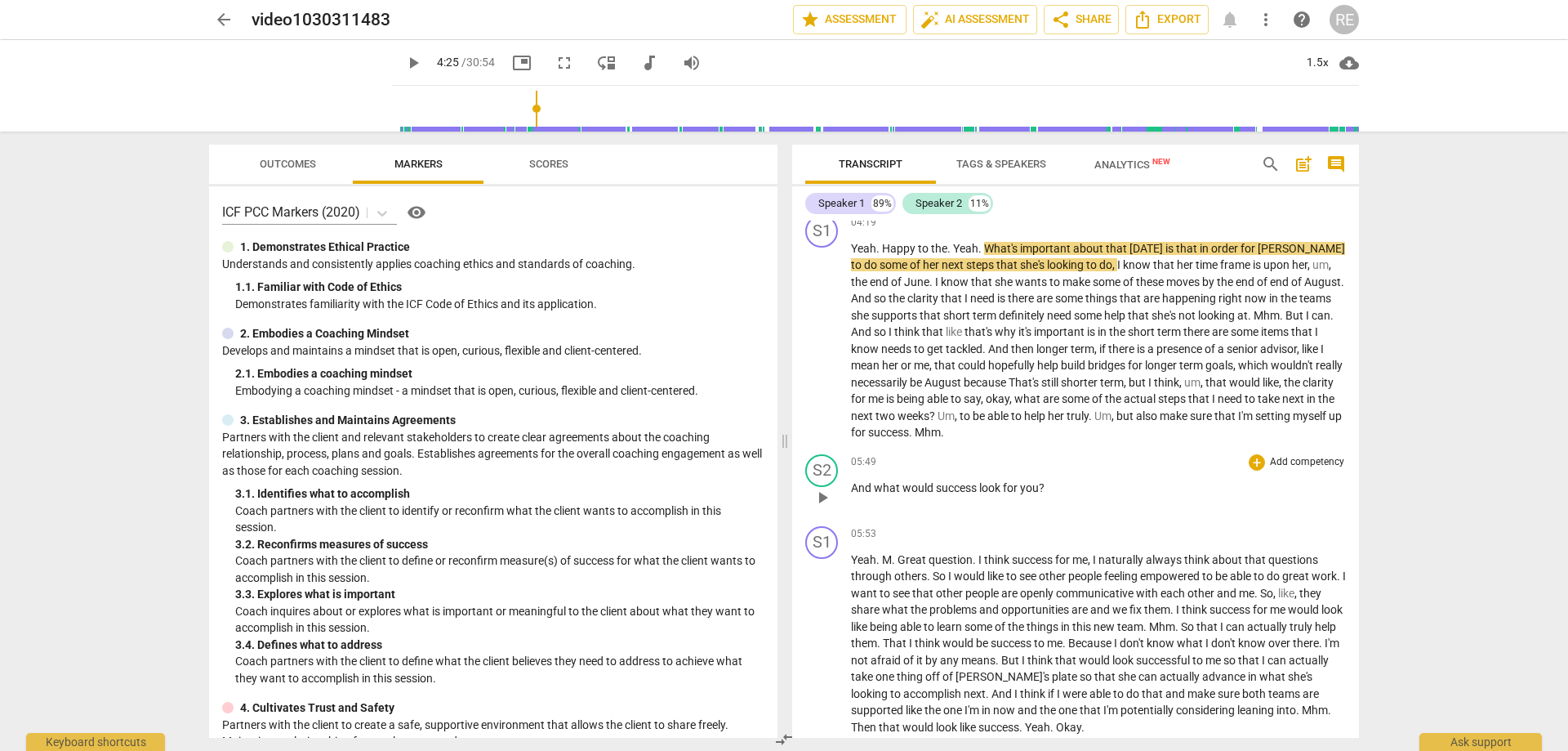 click on "play_arrow" at bounding box center (822, 498) 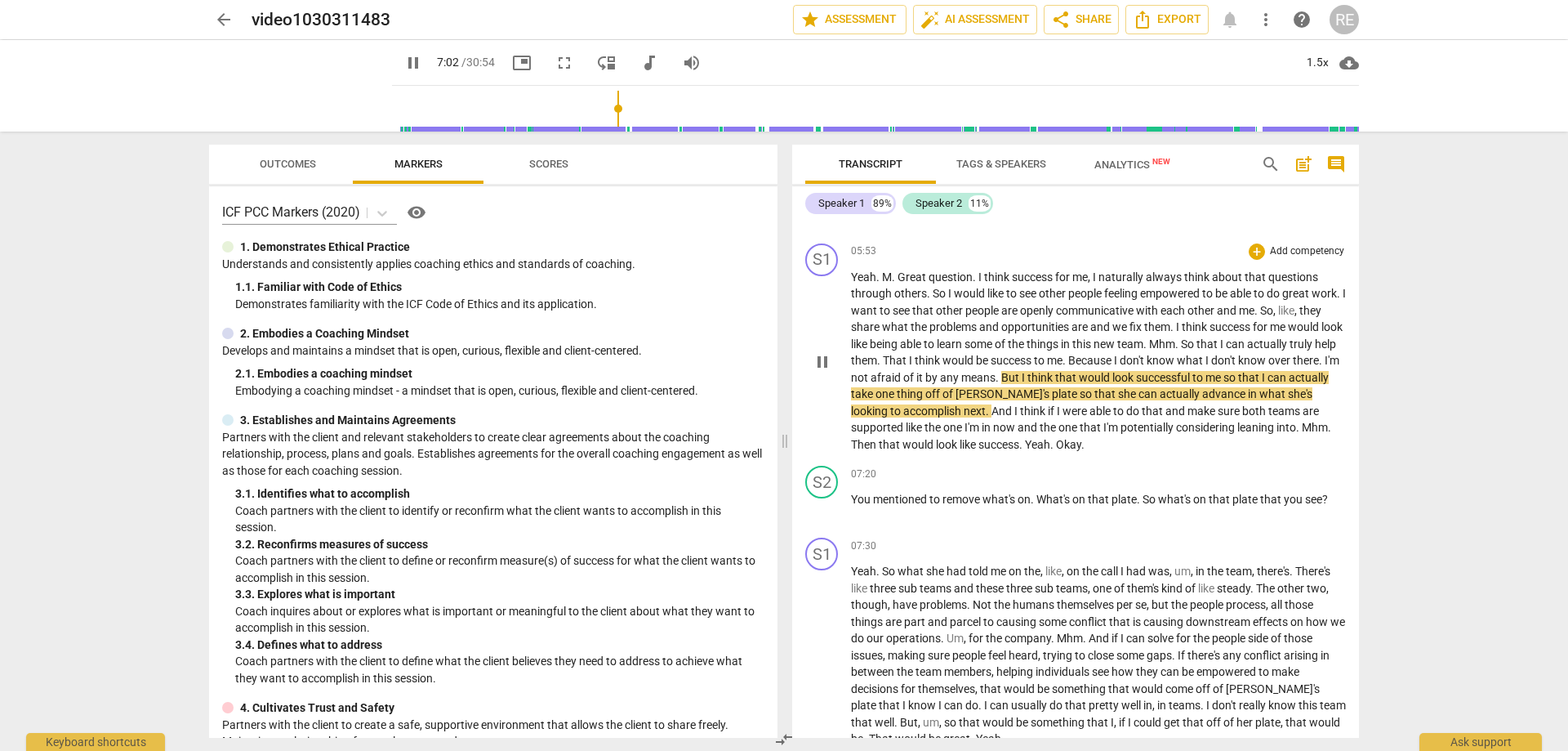 scroll, scrollTop: 1942, scrollLeft: 0, axis: vertical 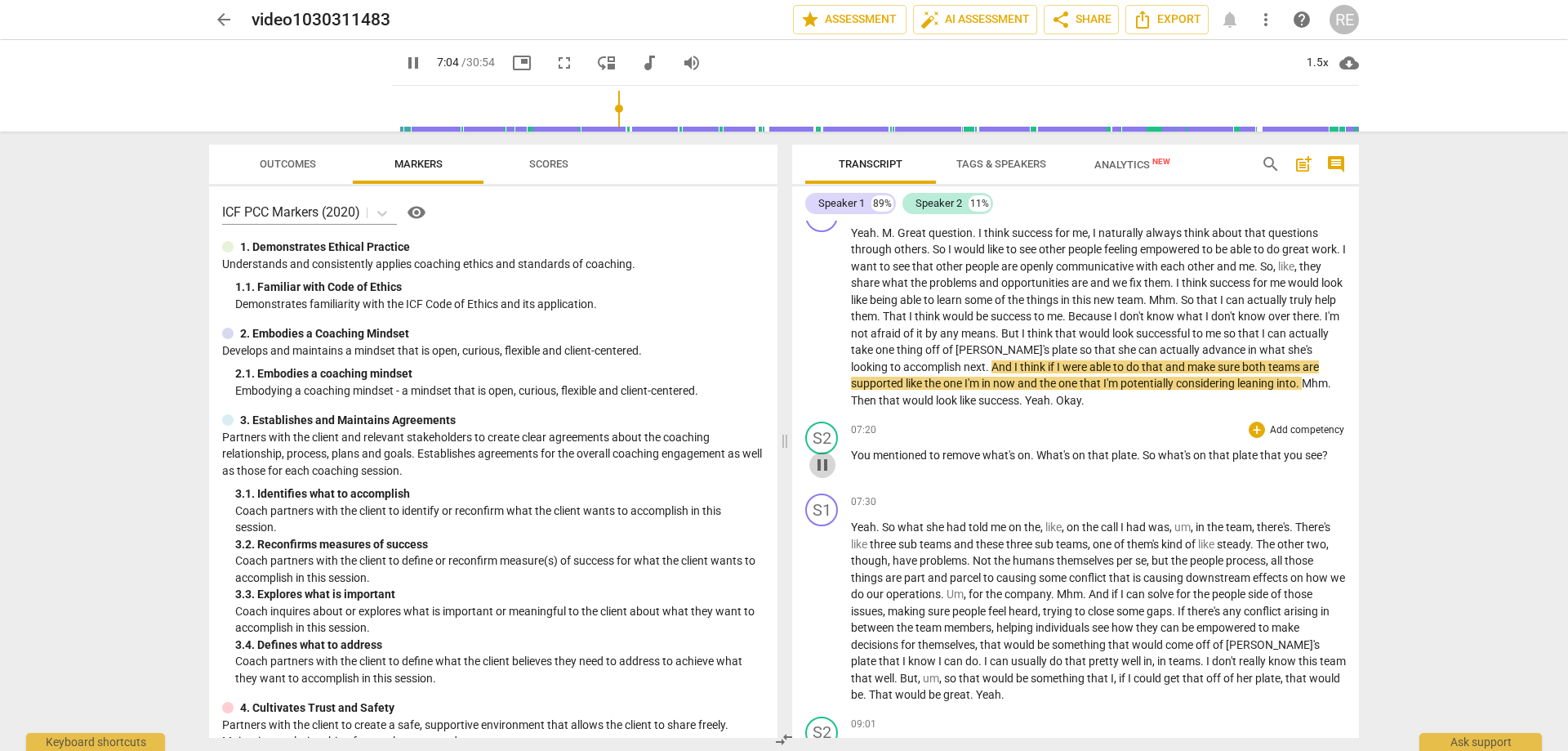 click on "pause" at bounding box center [822, 465] 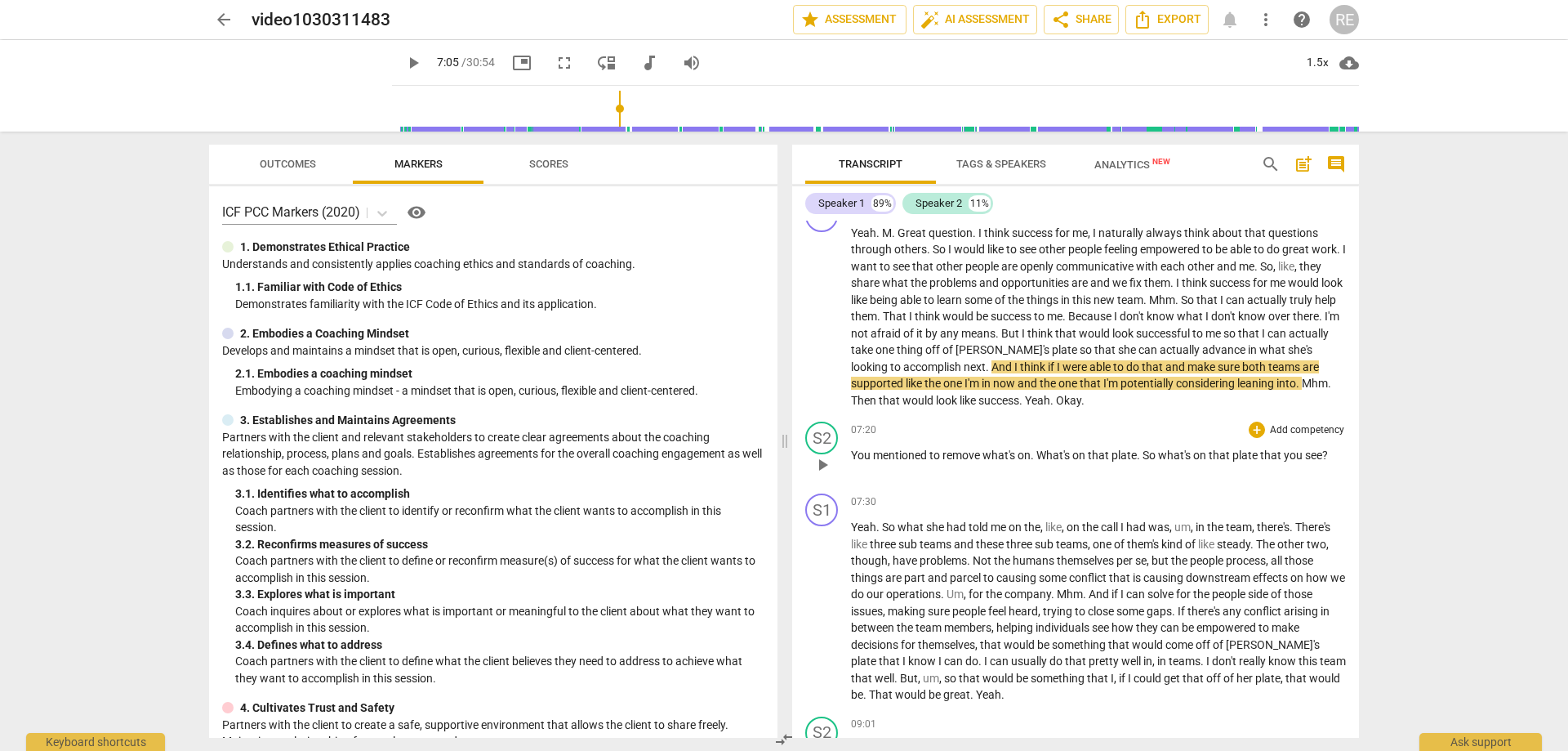 click on "play_arrow" at bounding box center (822, 465) 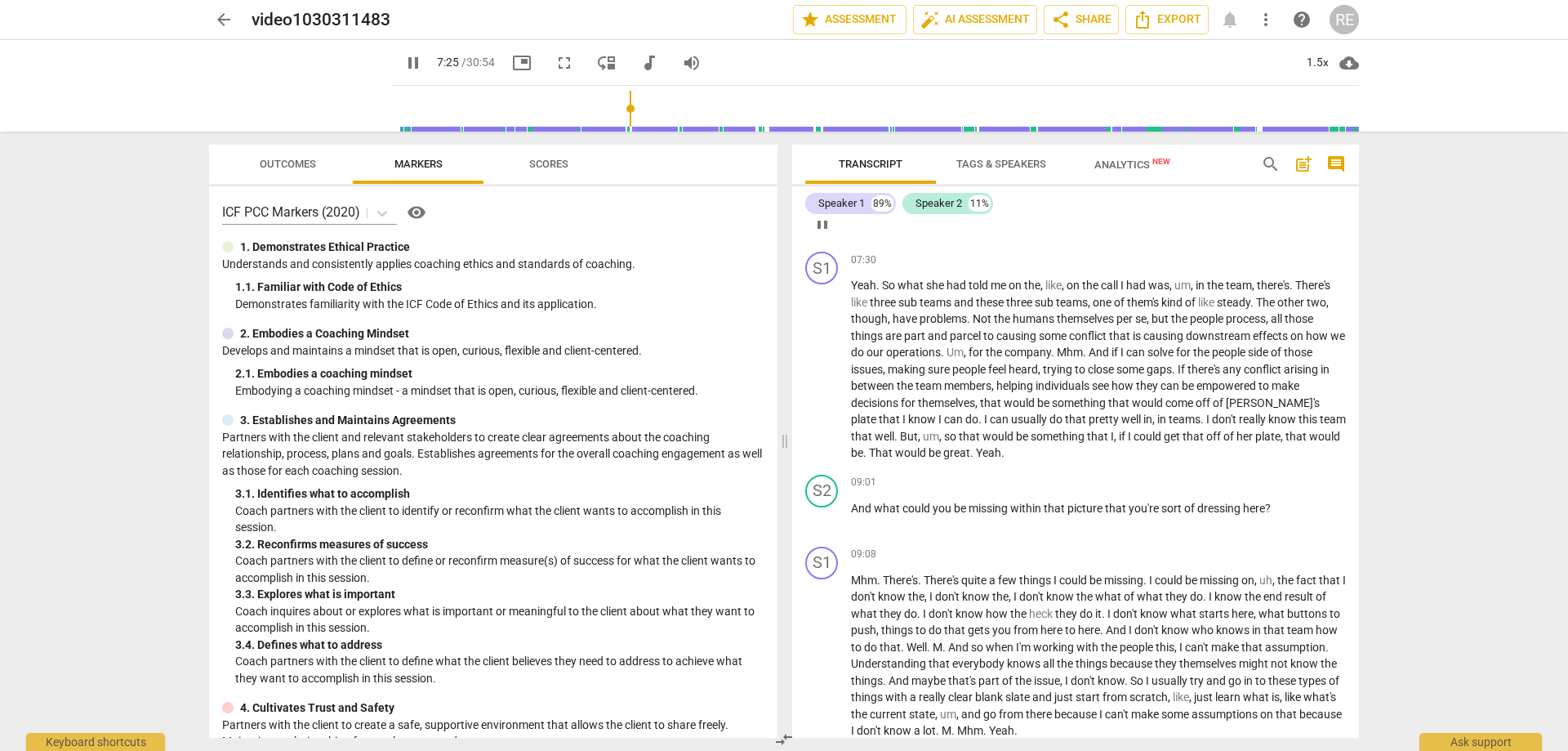 scroll, scrollTop: 2188, scrollLeft: 0, axis: vertical 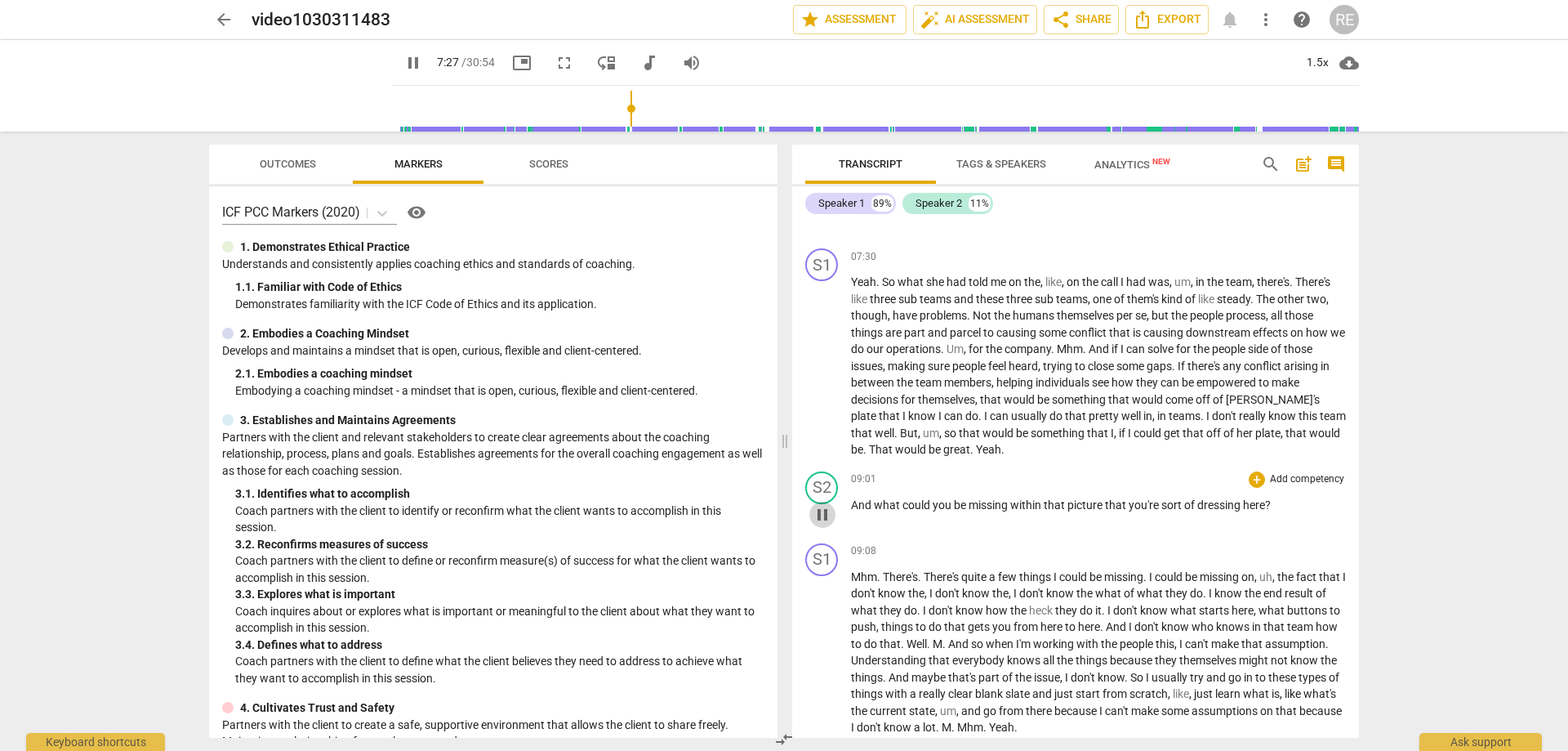 click on "pause" at bounding box center (822, 515) 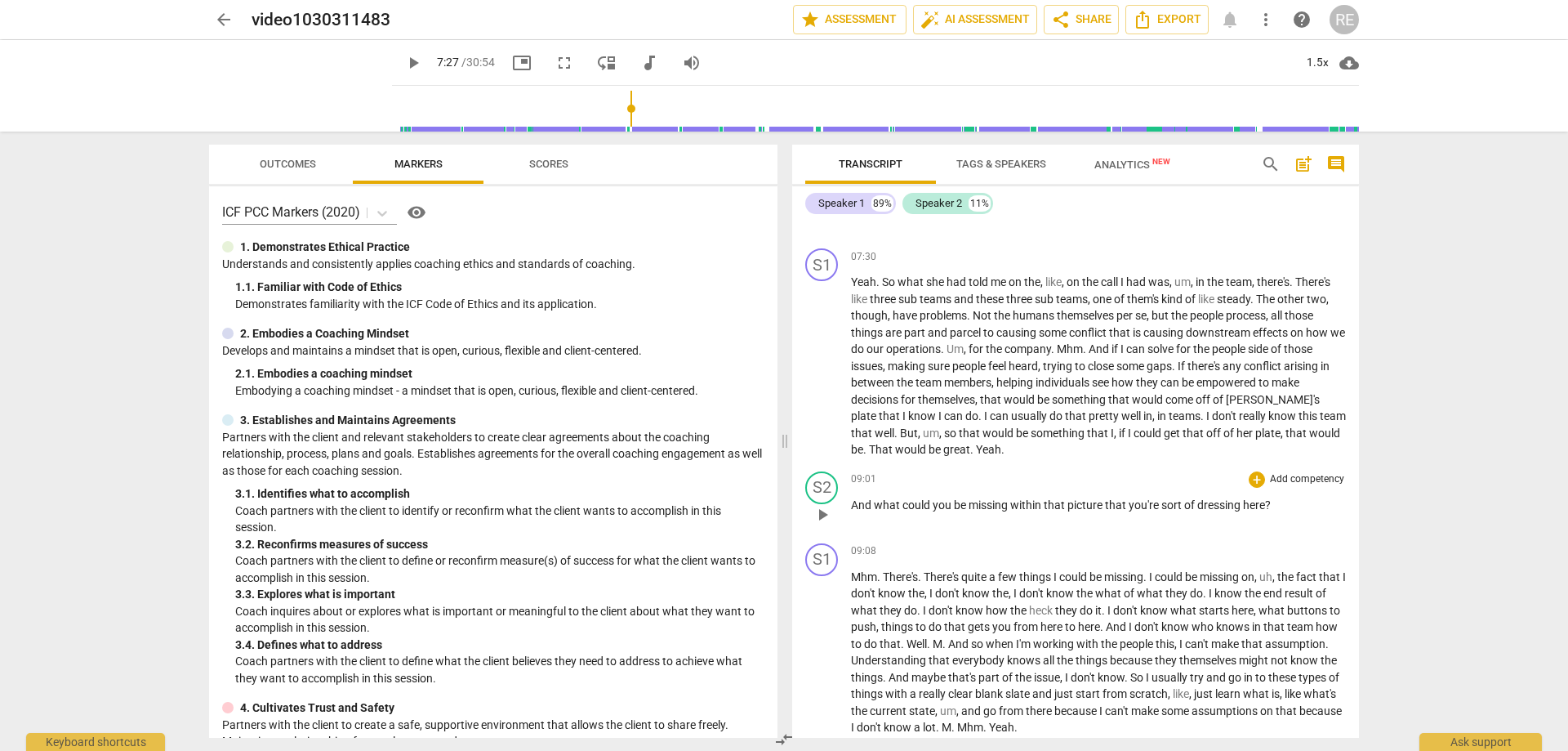 click on "play_arrow" at bounding box center [822, 515] 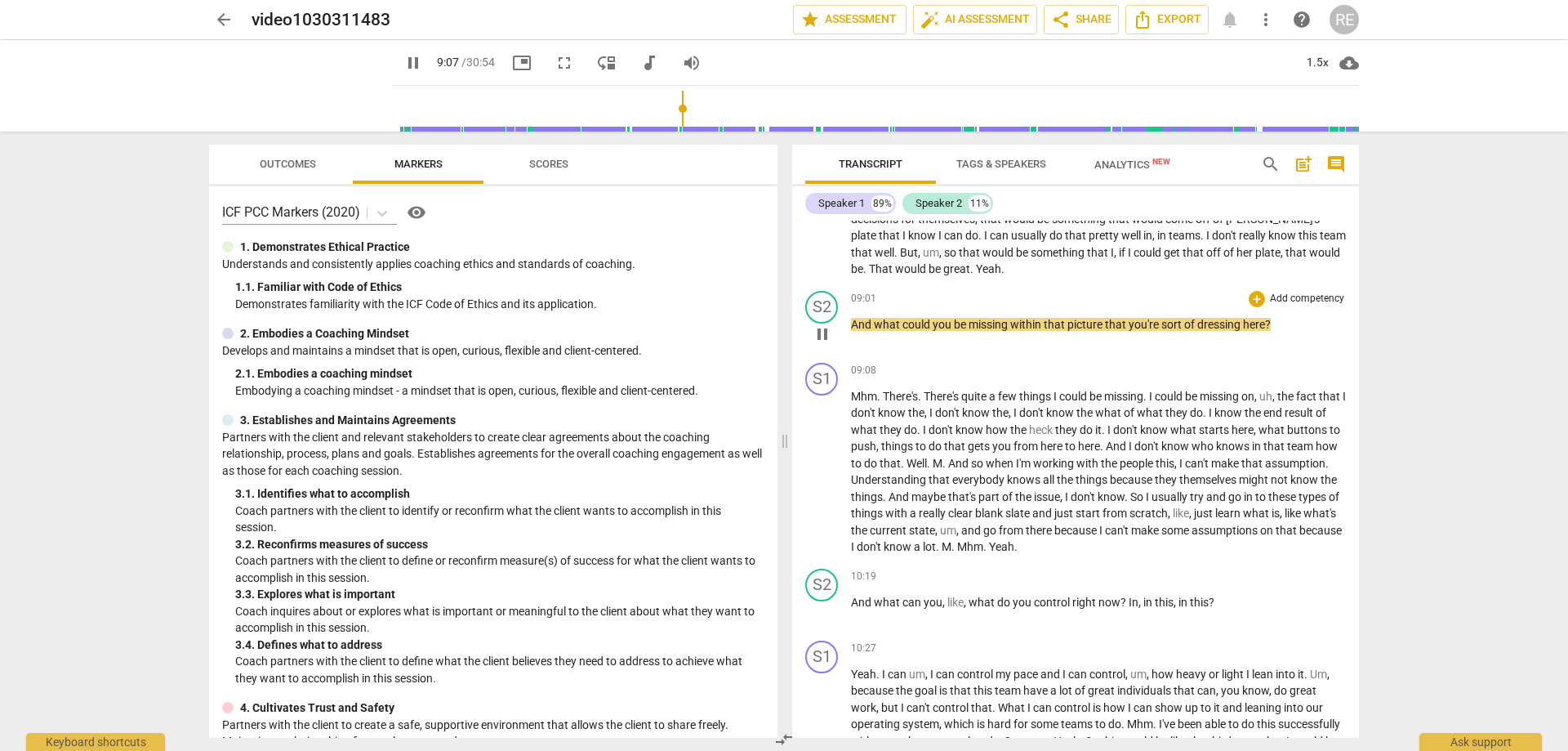 scroll, scrollTop: 2433, scrollLeft: 0, axis: vertical 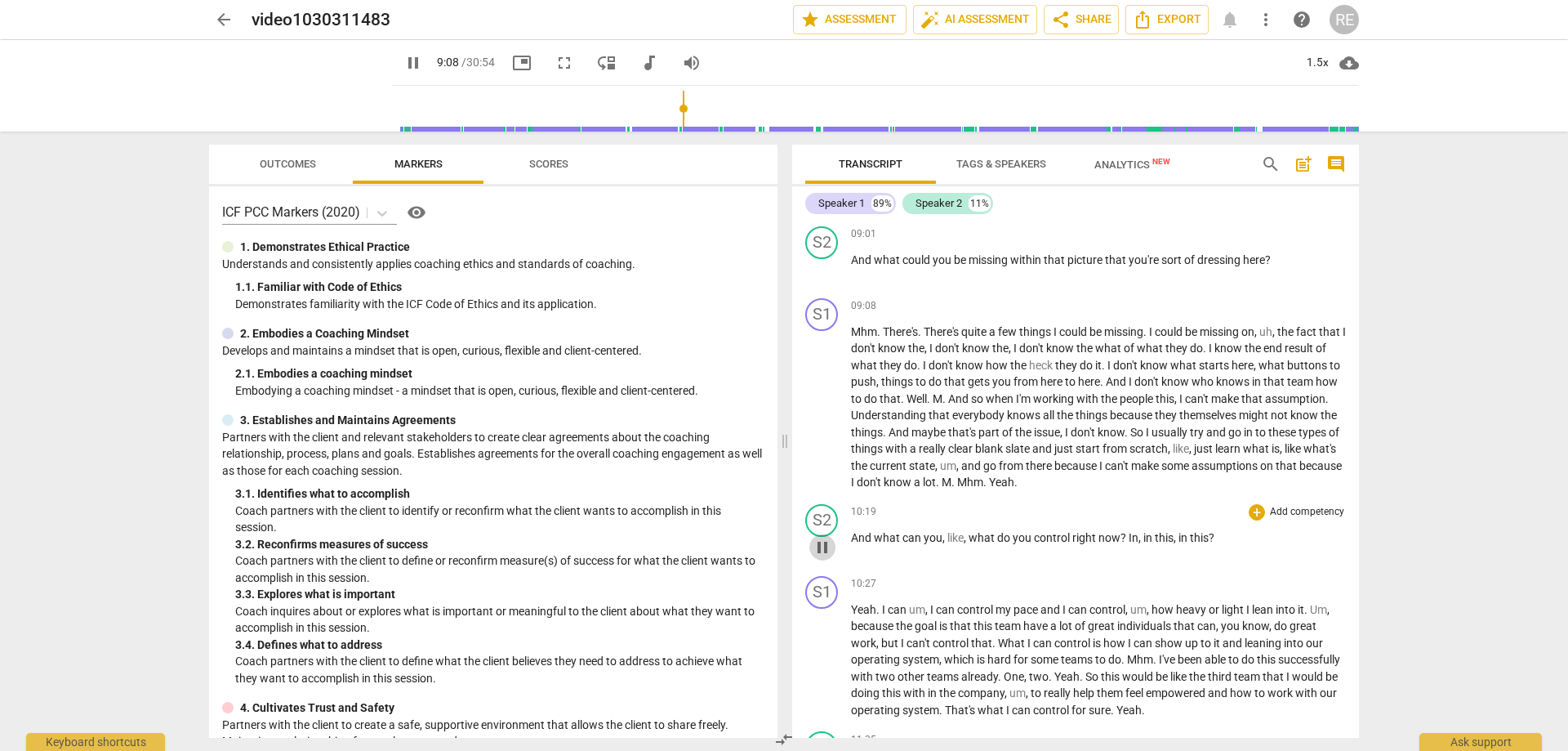 click on "pause" at bounding box center (822, 548) 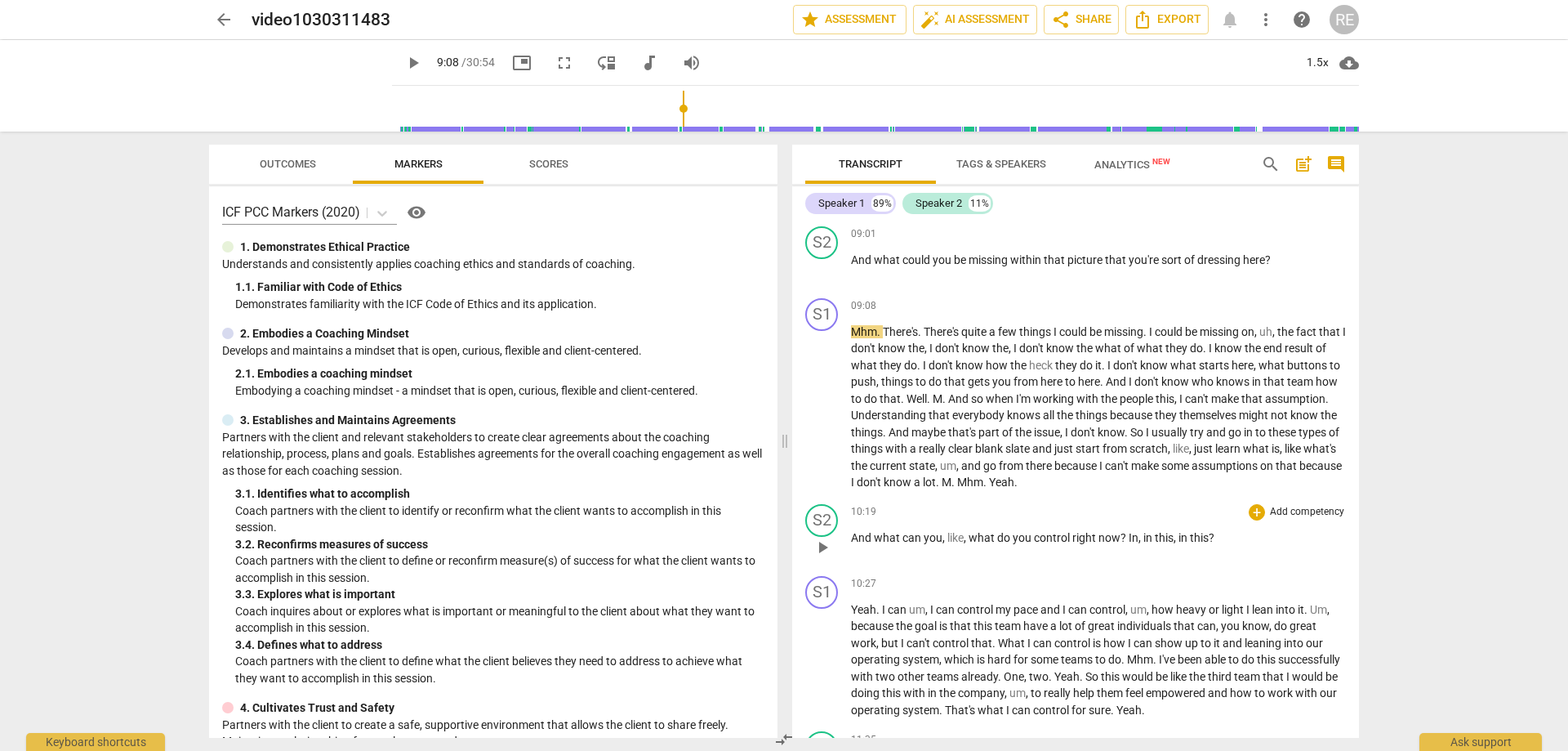 click on "play_arrow" at bounding box center [822, 548] 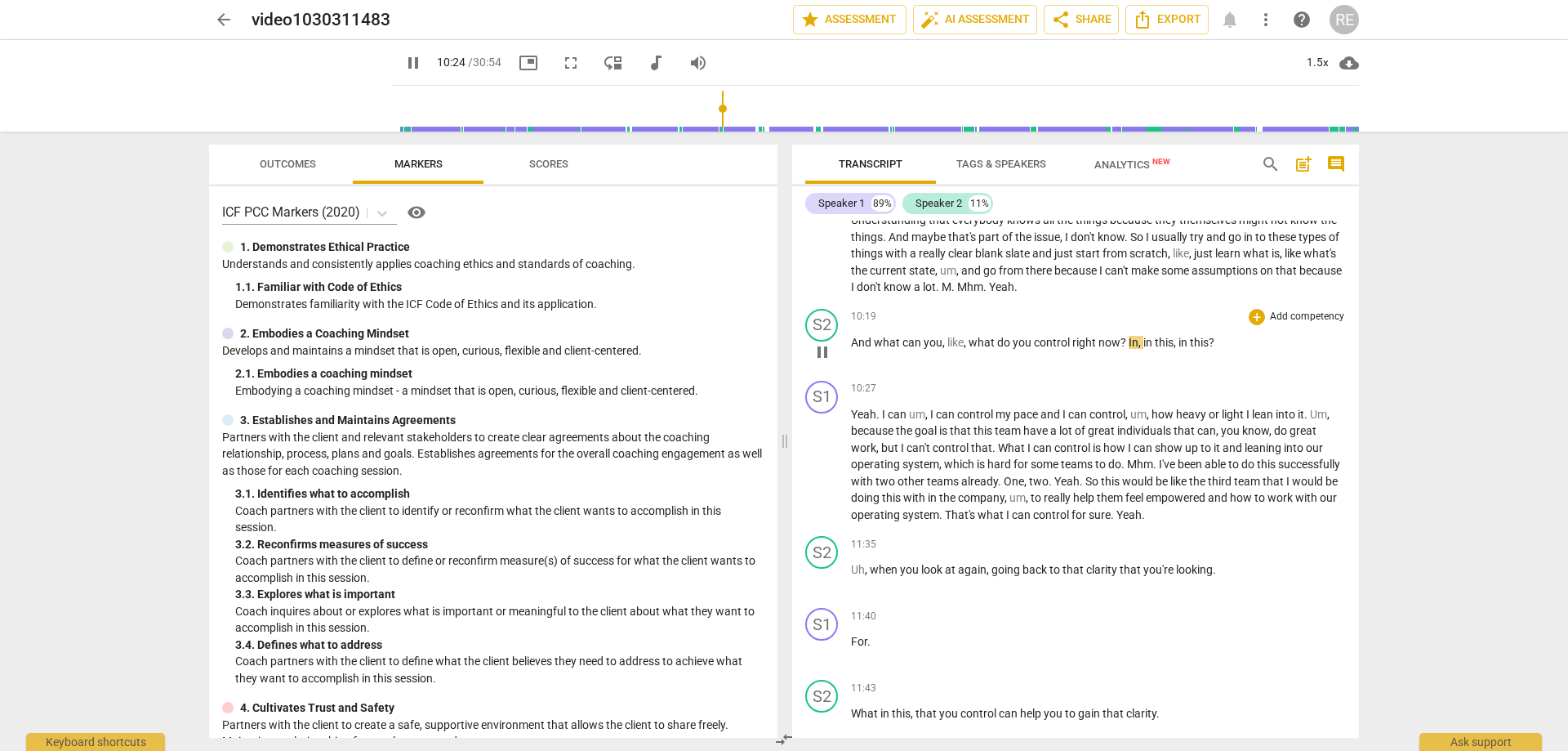 scroll, scrollTop: 2678, scrollLeft: 0, axis: vertical 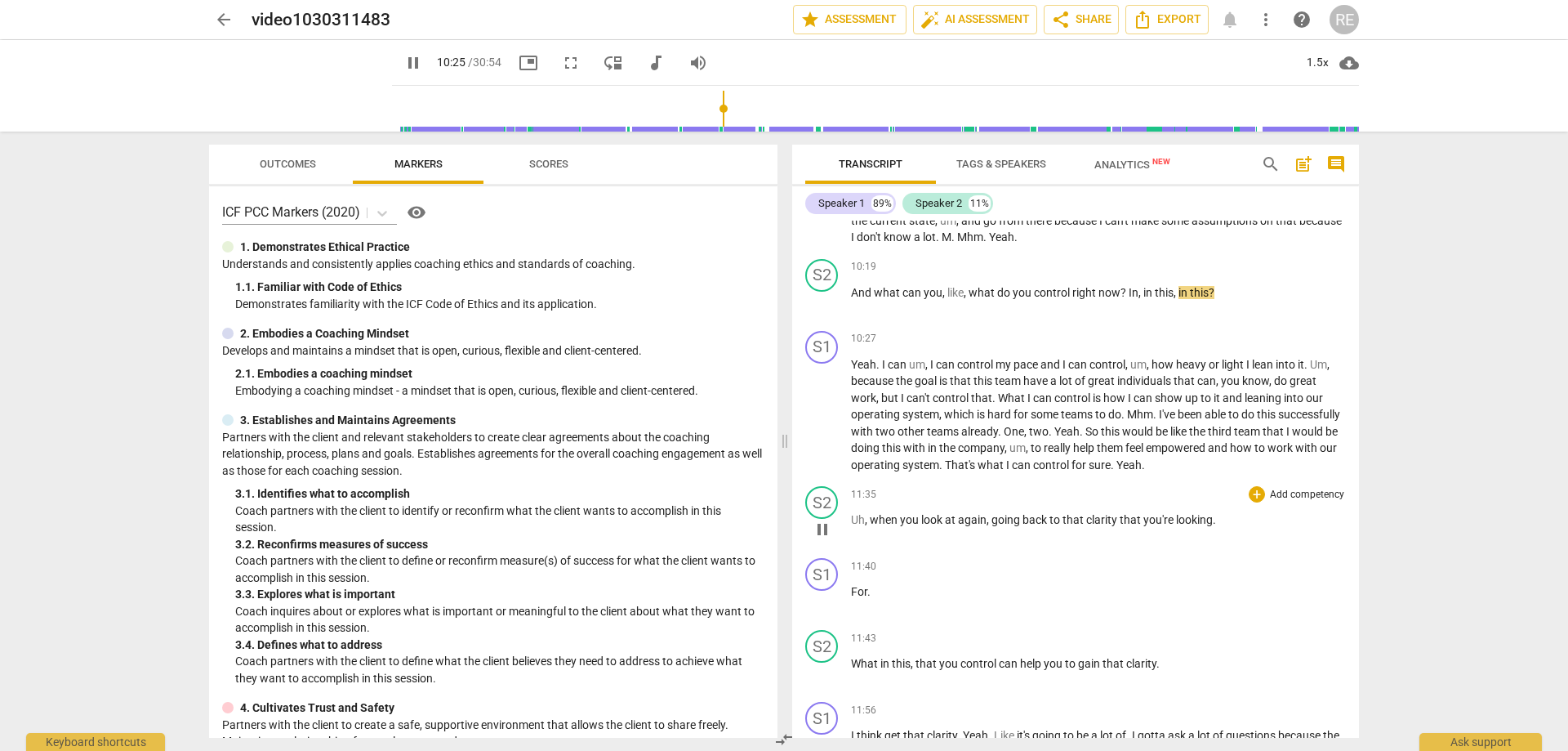 click on "pause" at bounding box center (822, 530) 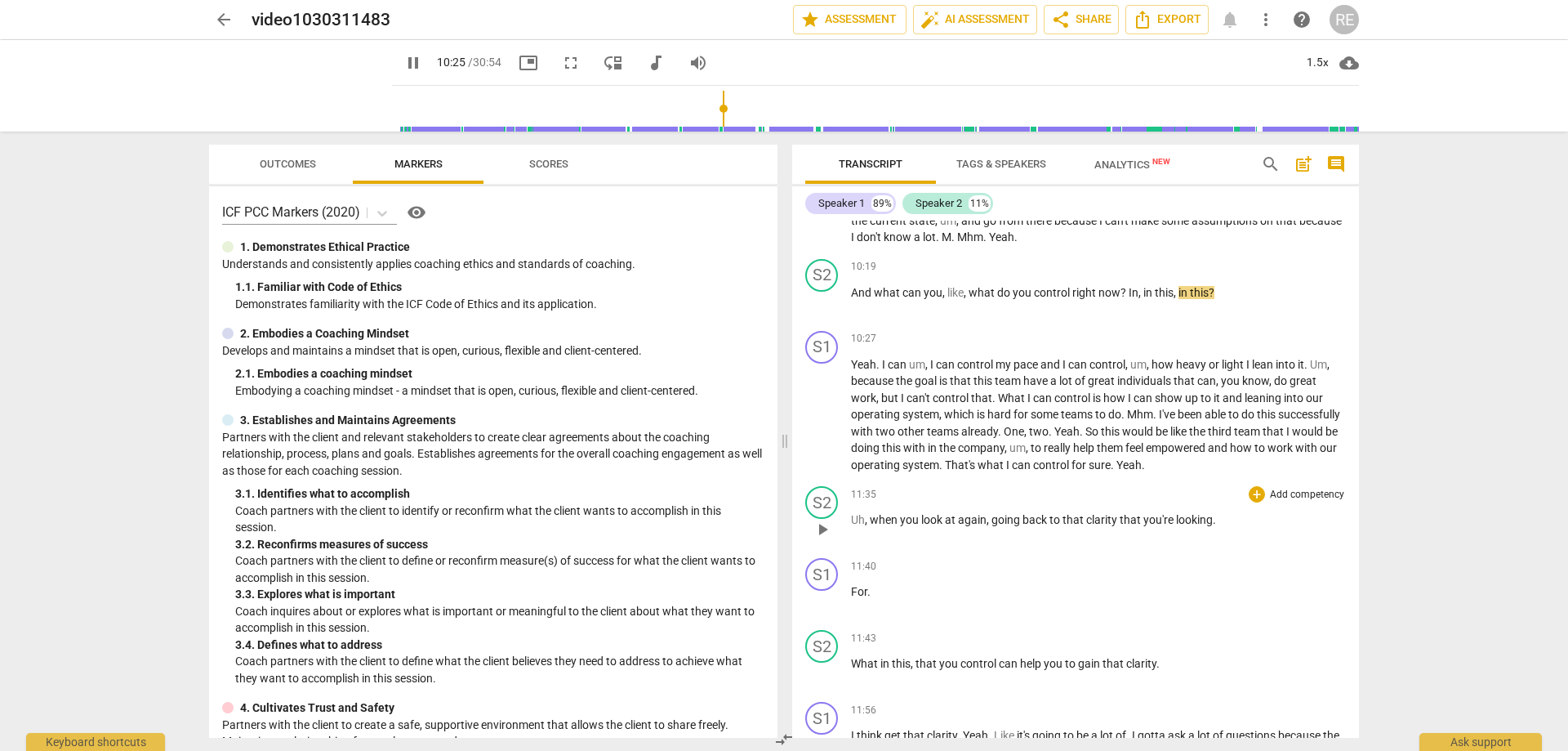 click on "play_arrow" at bounding box center (822, 530) 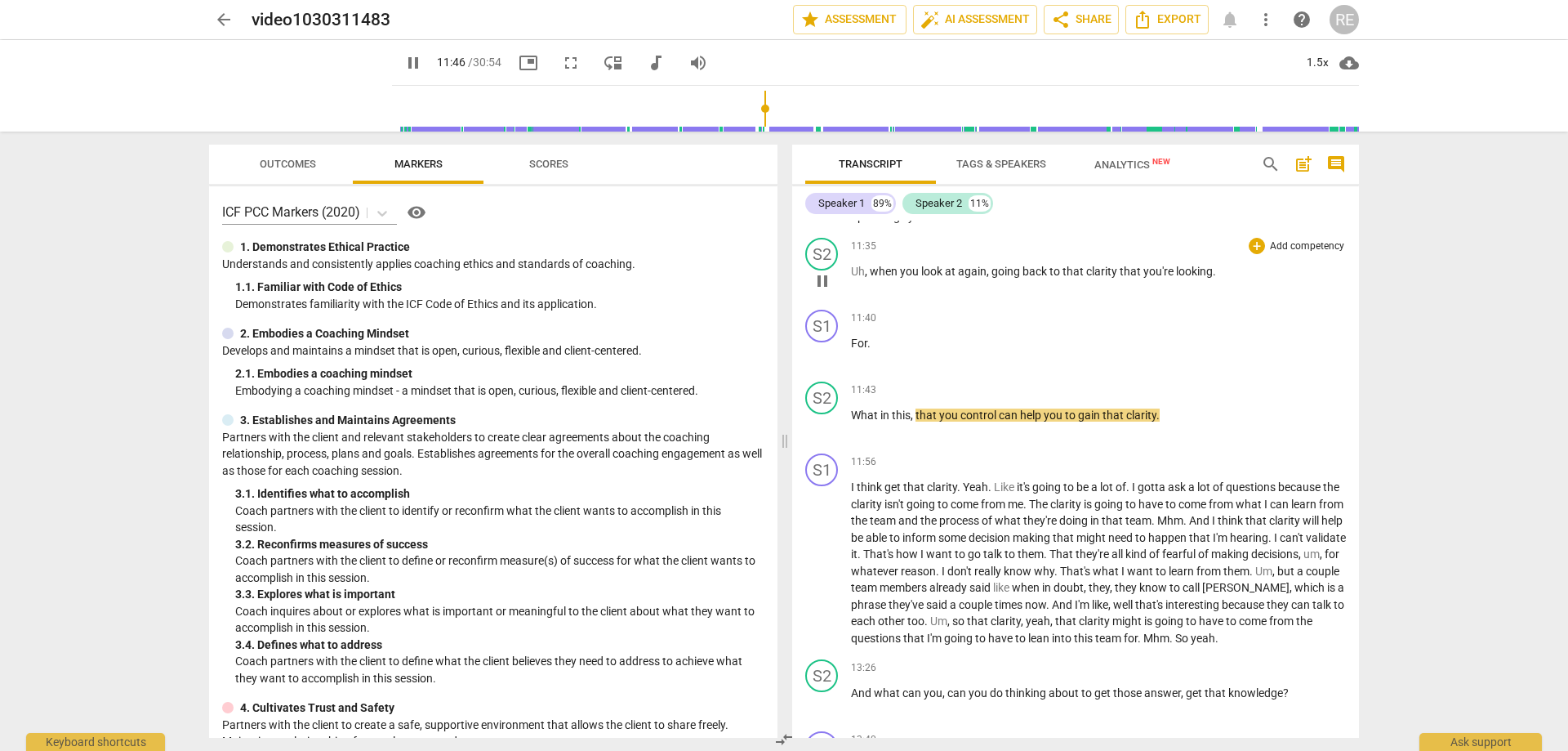 scroll, scrollTop: 3005, scrollLeft: 0, axis: vertical 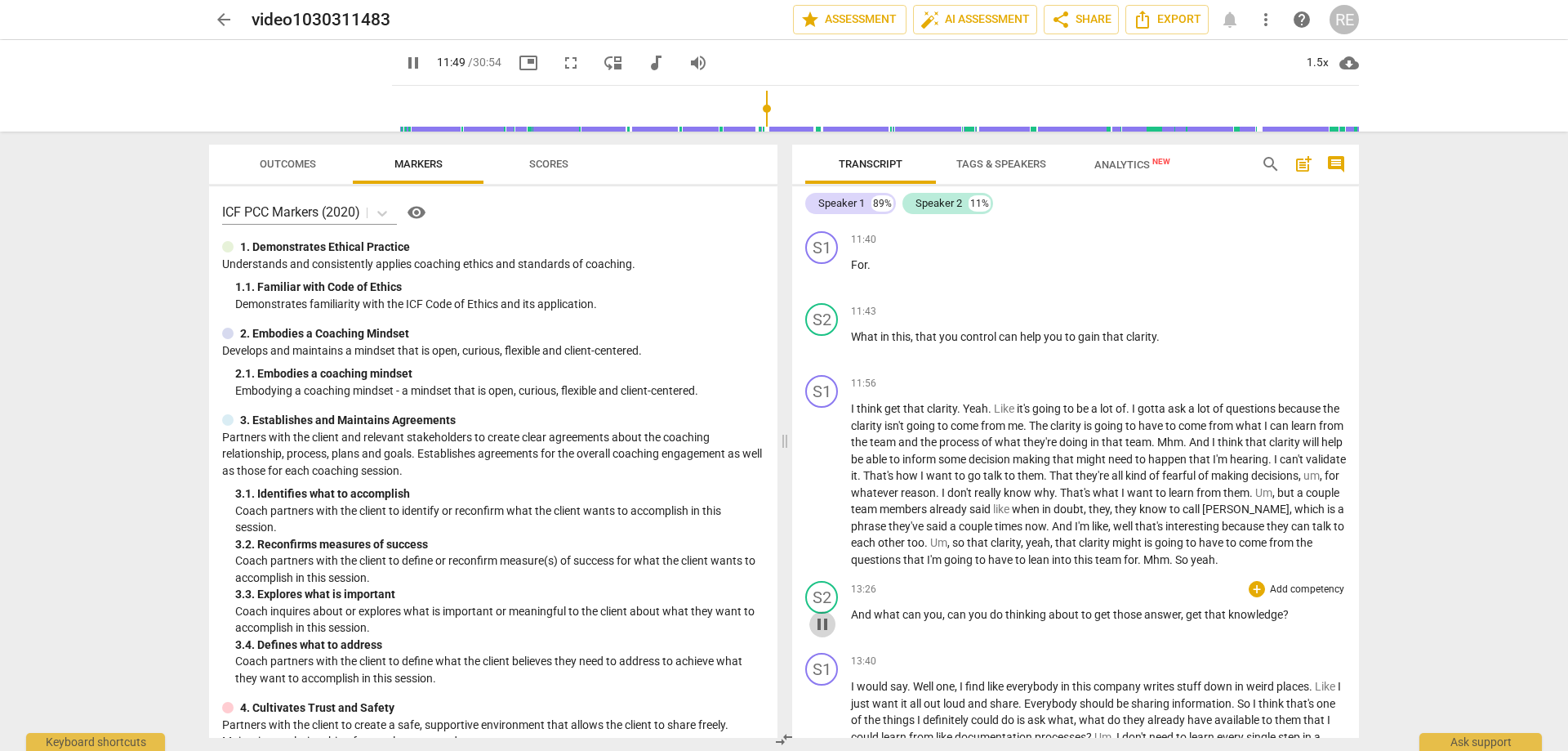 click on "pause" at bounding box center [822, 624] 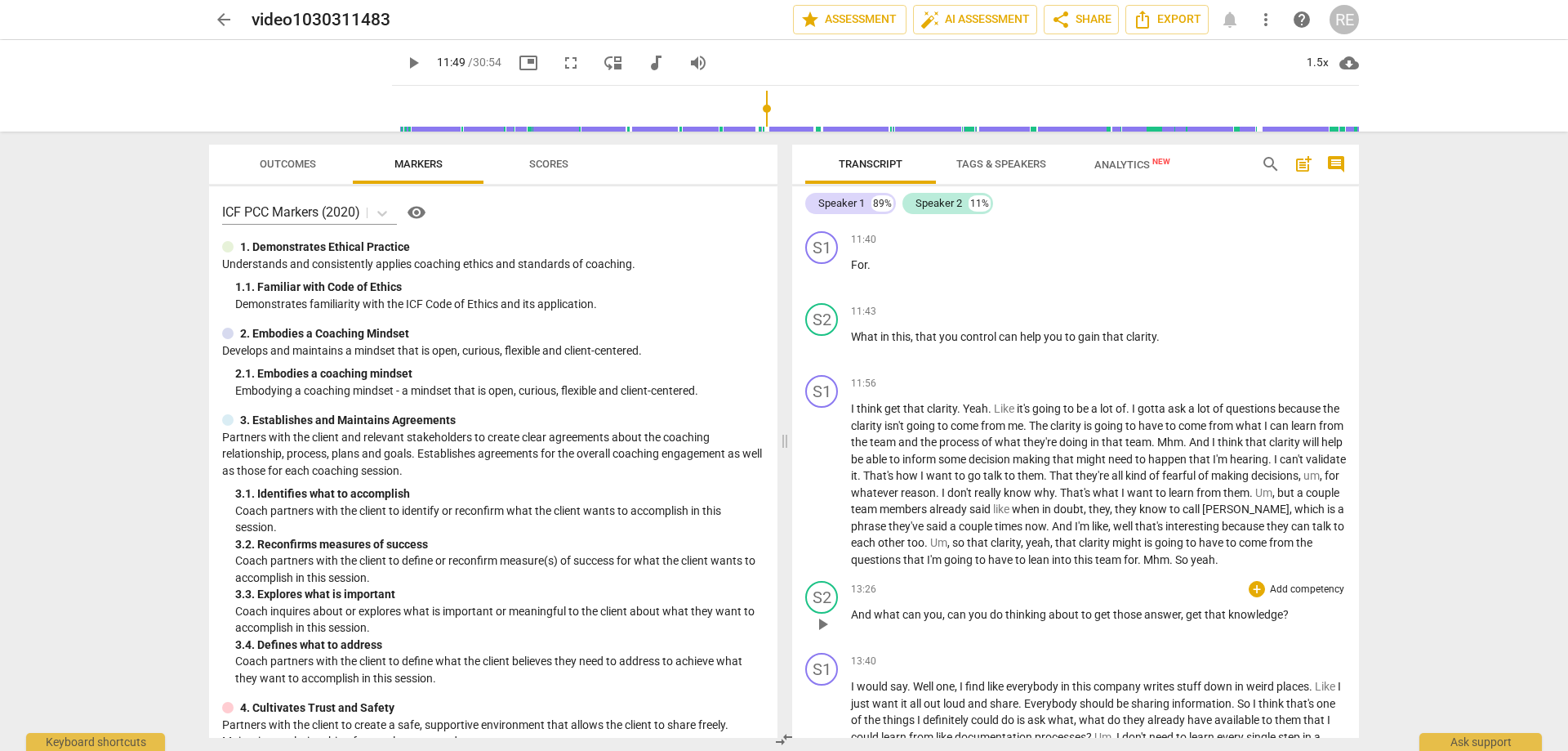 click on "play_arrow" at bounding box center (822, 624) 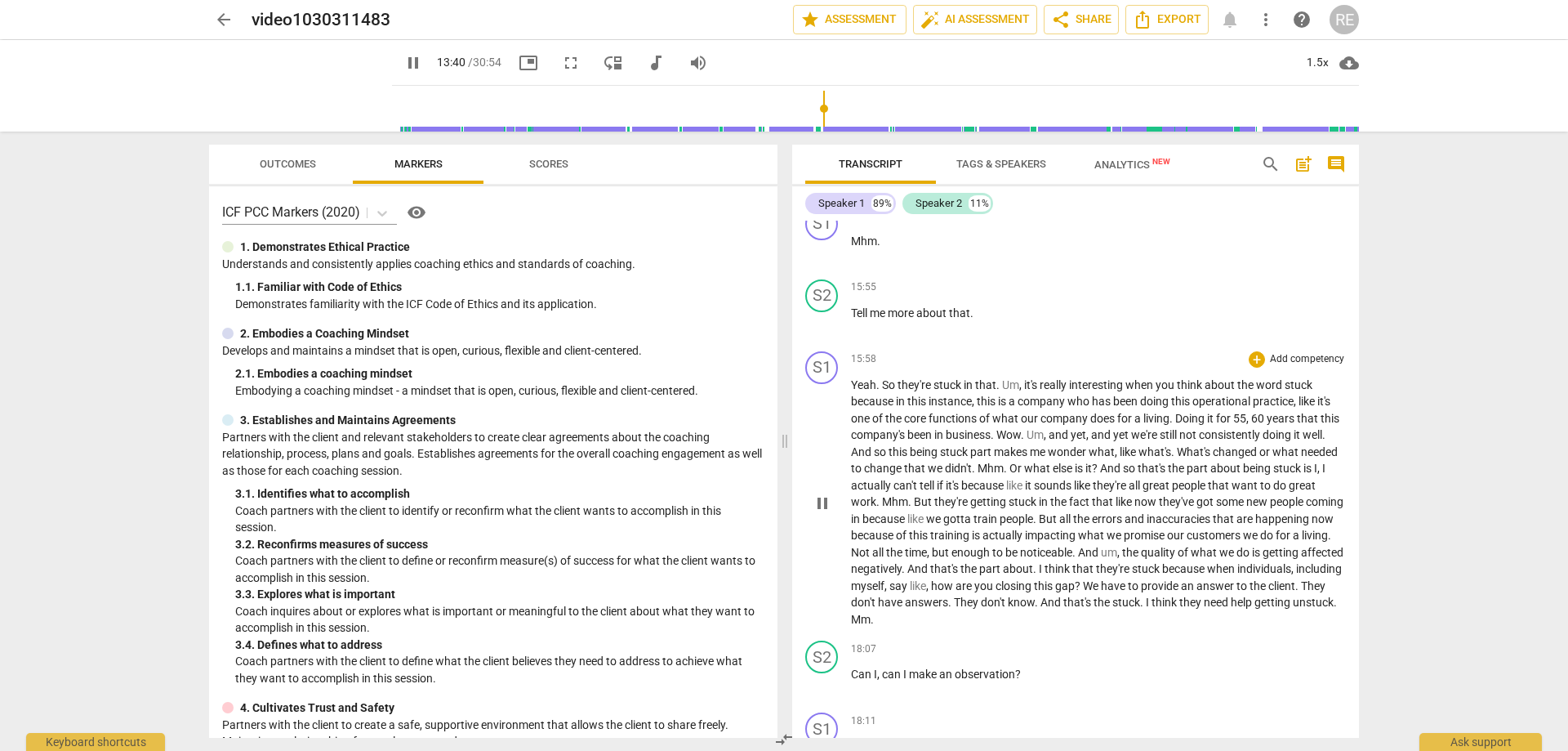 scroll, scrollTop: 3904, scrollLeft: 0, axis: vertical 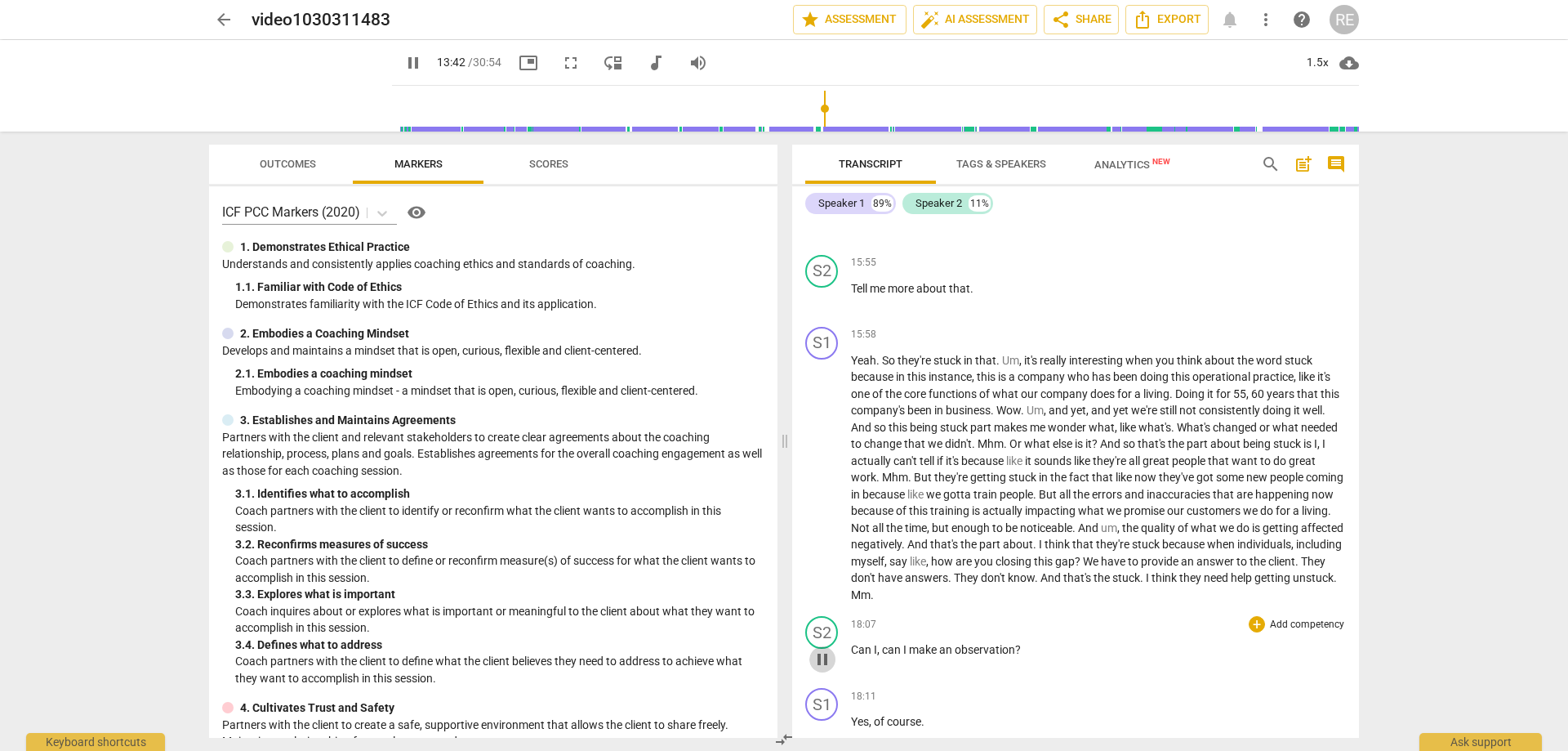 click on "pause" at bounding box center (822, 659) 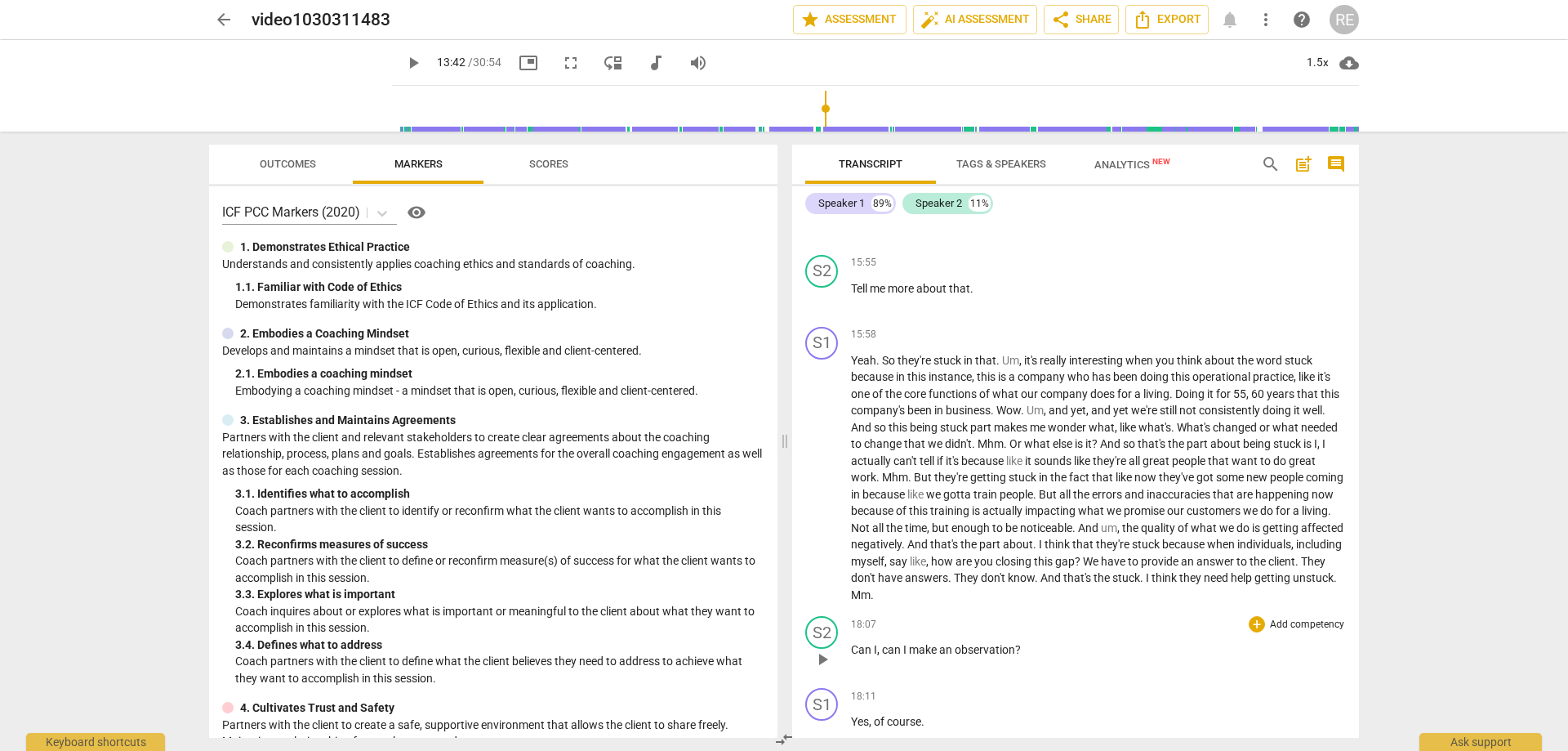 click on "play_arrow" at bounding box center [822, 659] 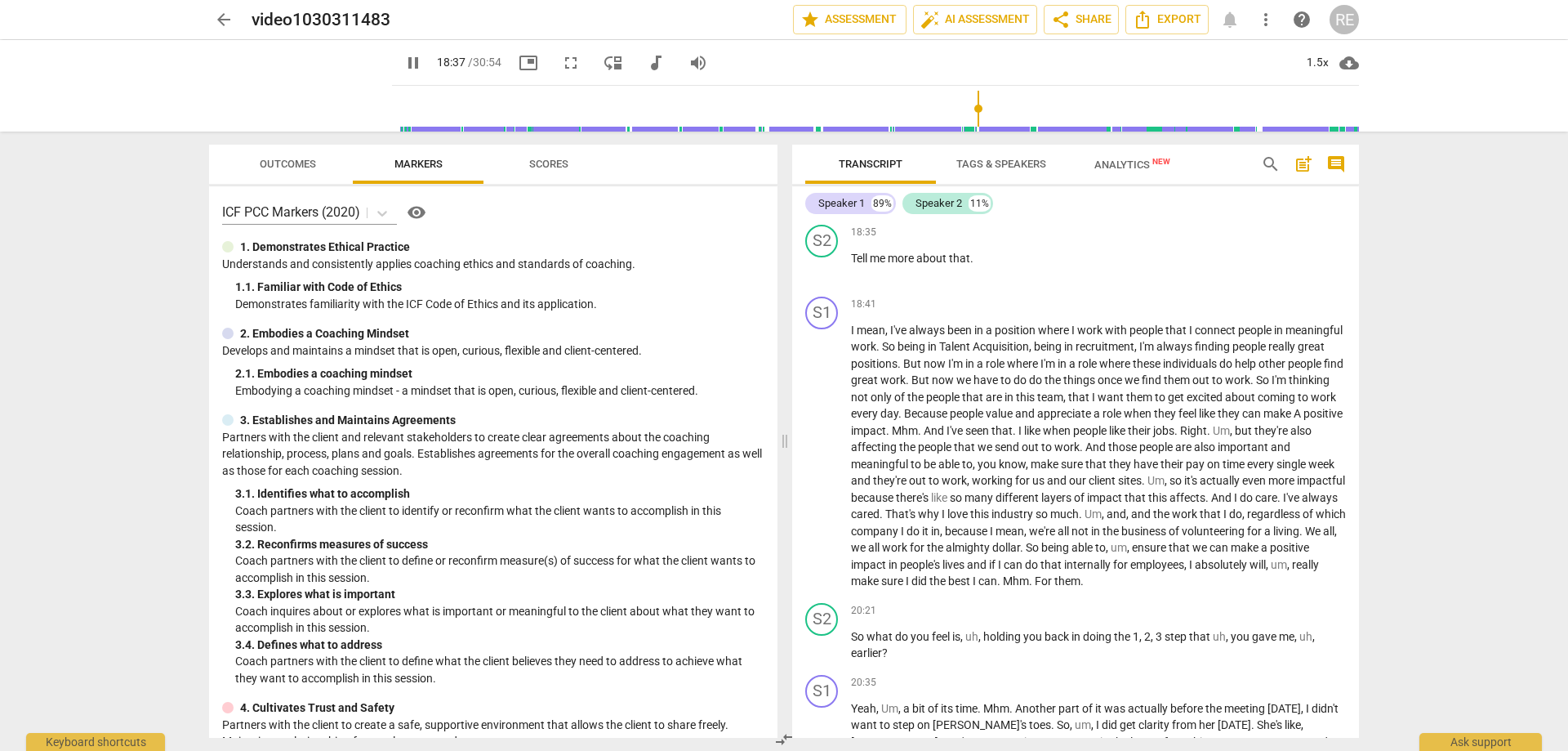 scroll, scrollTop: 4639, scrollLeft: 0, axis: vertical 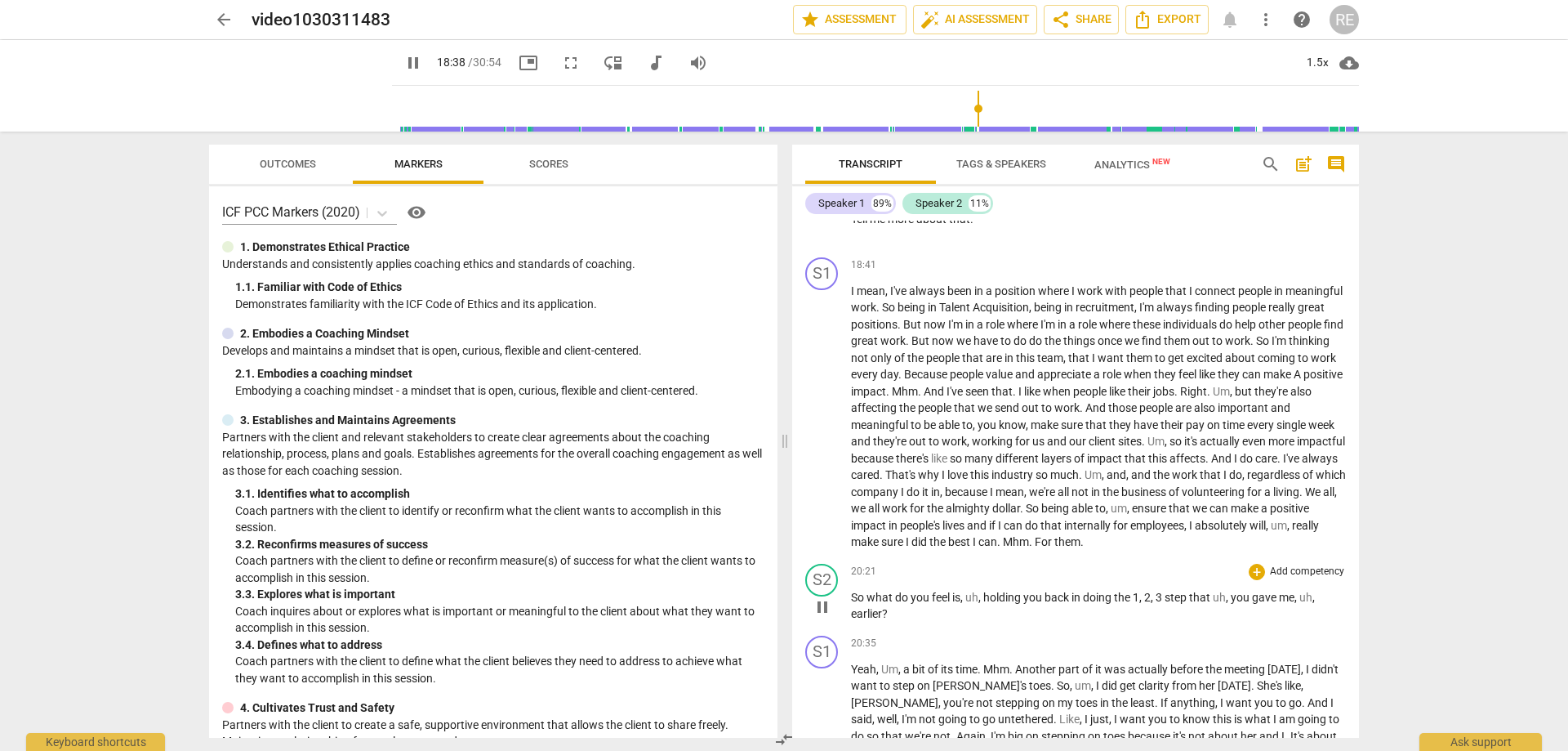 click on "pause" at bounding box center (822, 607) 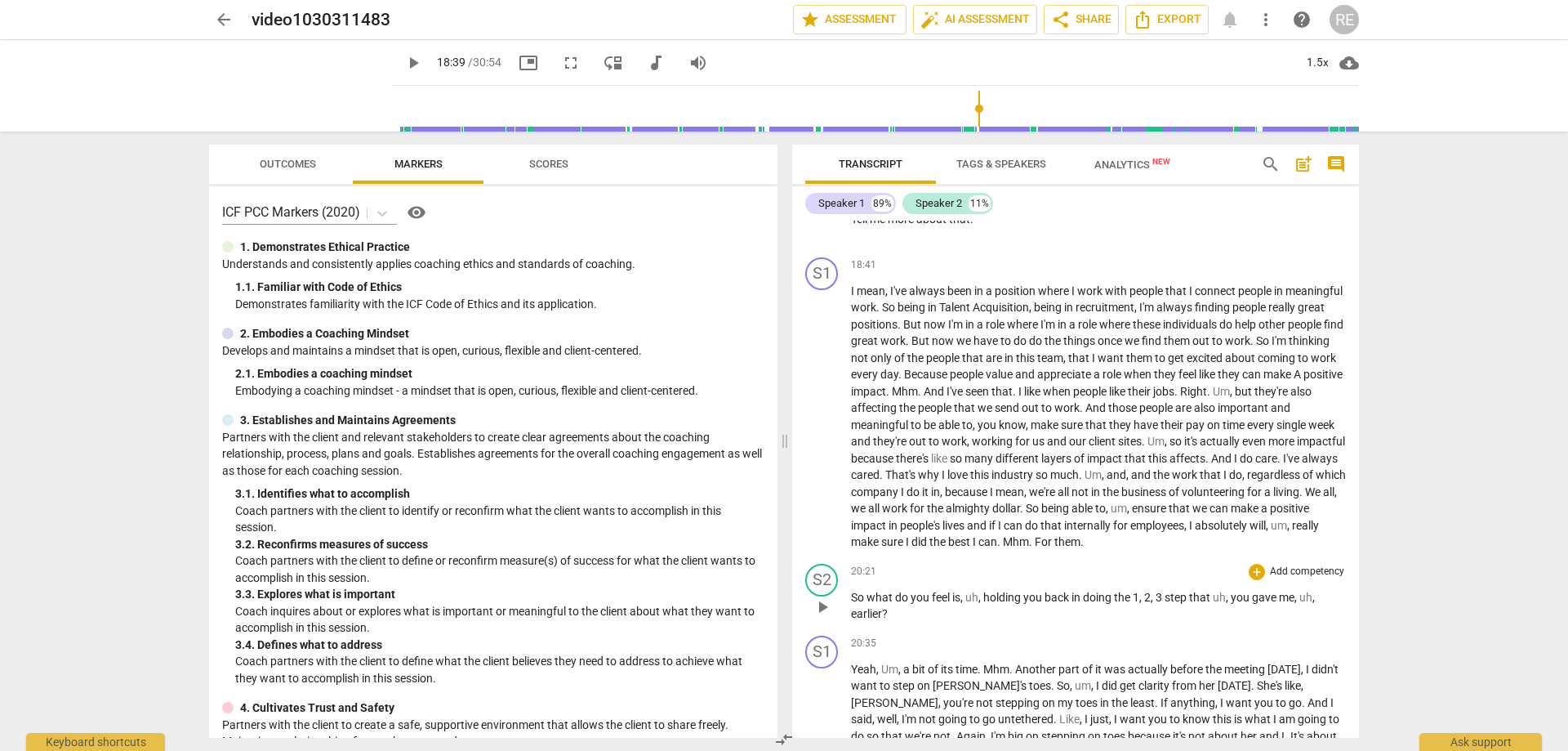 click on "play_arrow" at bounding box center (822, 607) 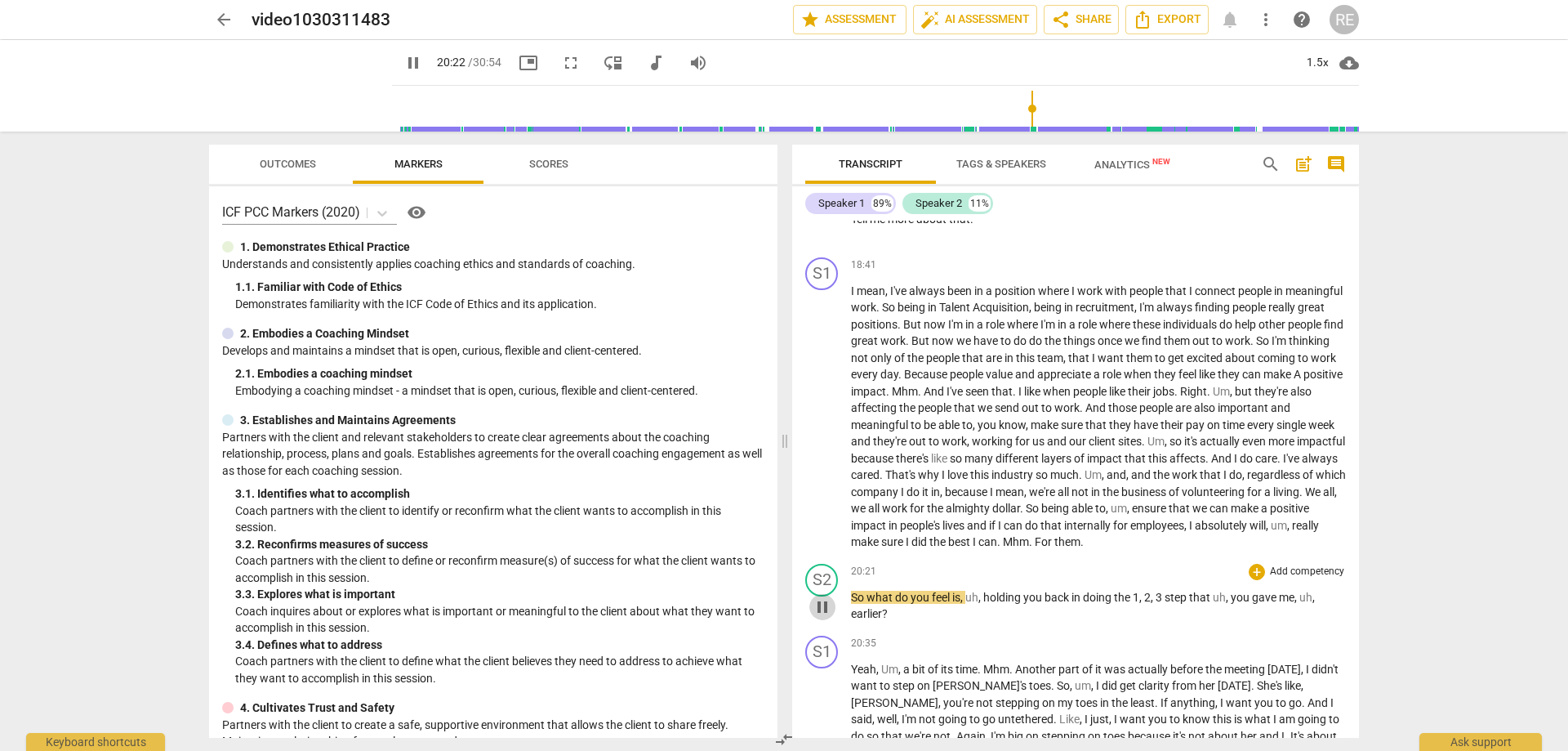 click on "pause" at bounding box center [822, 607] 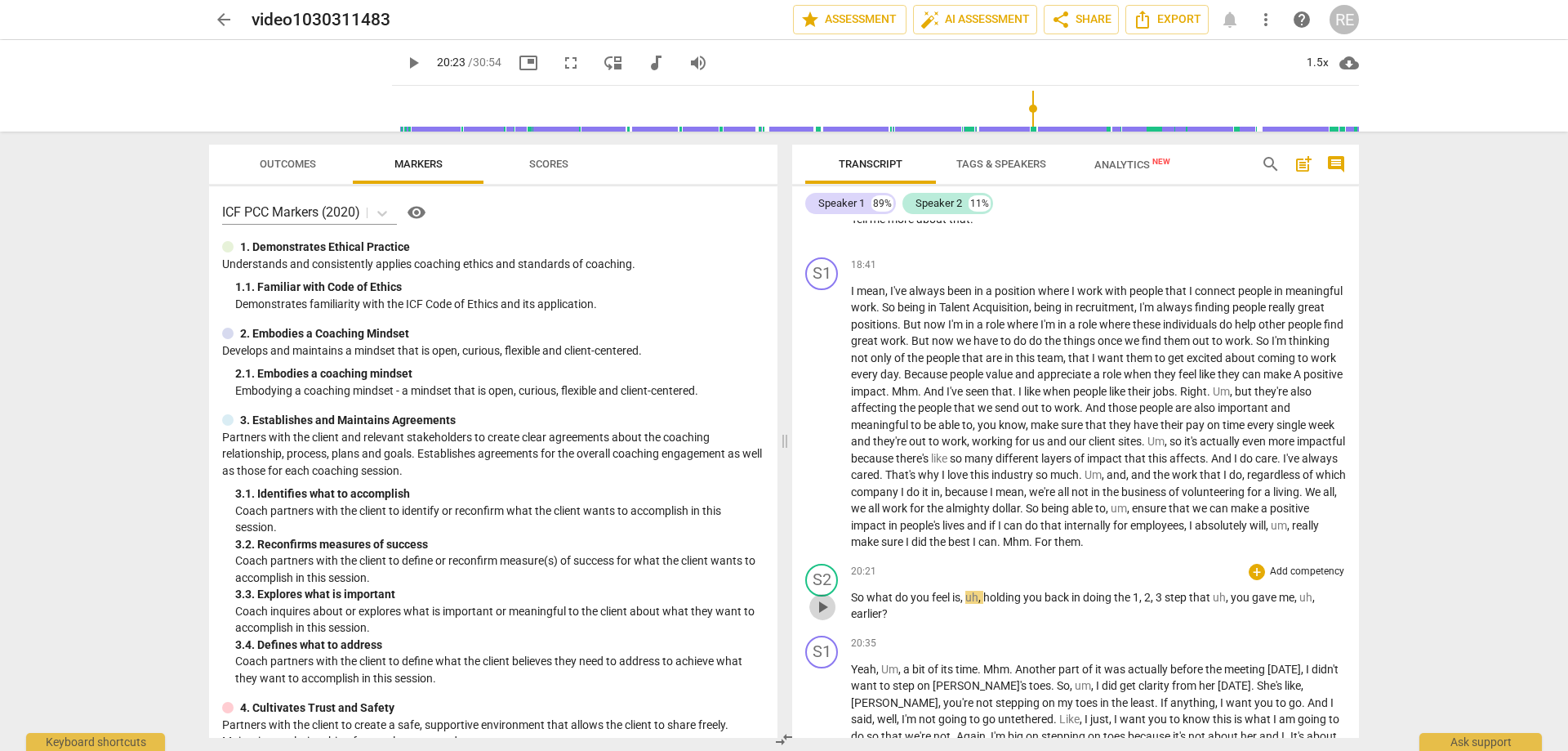 click on "play_arrow" at bounding box center (822, 607) 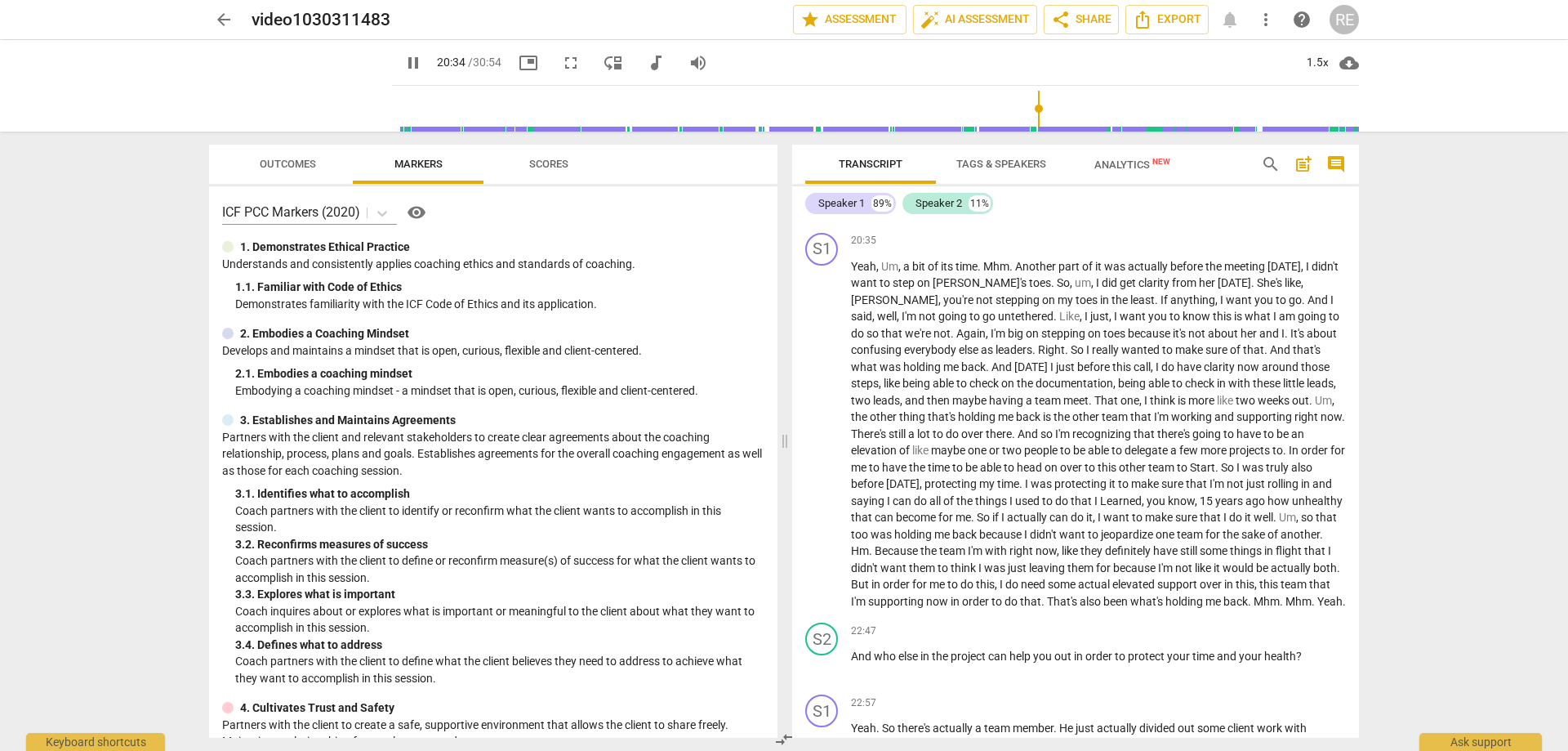 scroll, scrollTop: 5211, scrollLeft: 0, axis: vertical 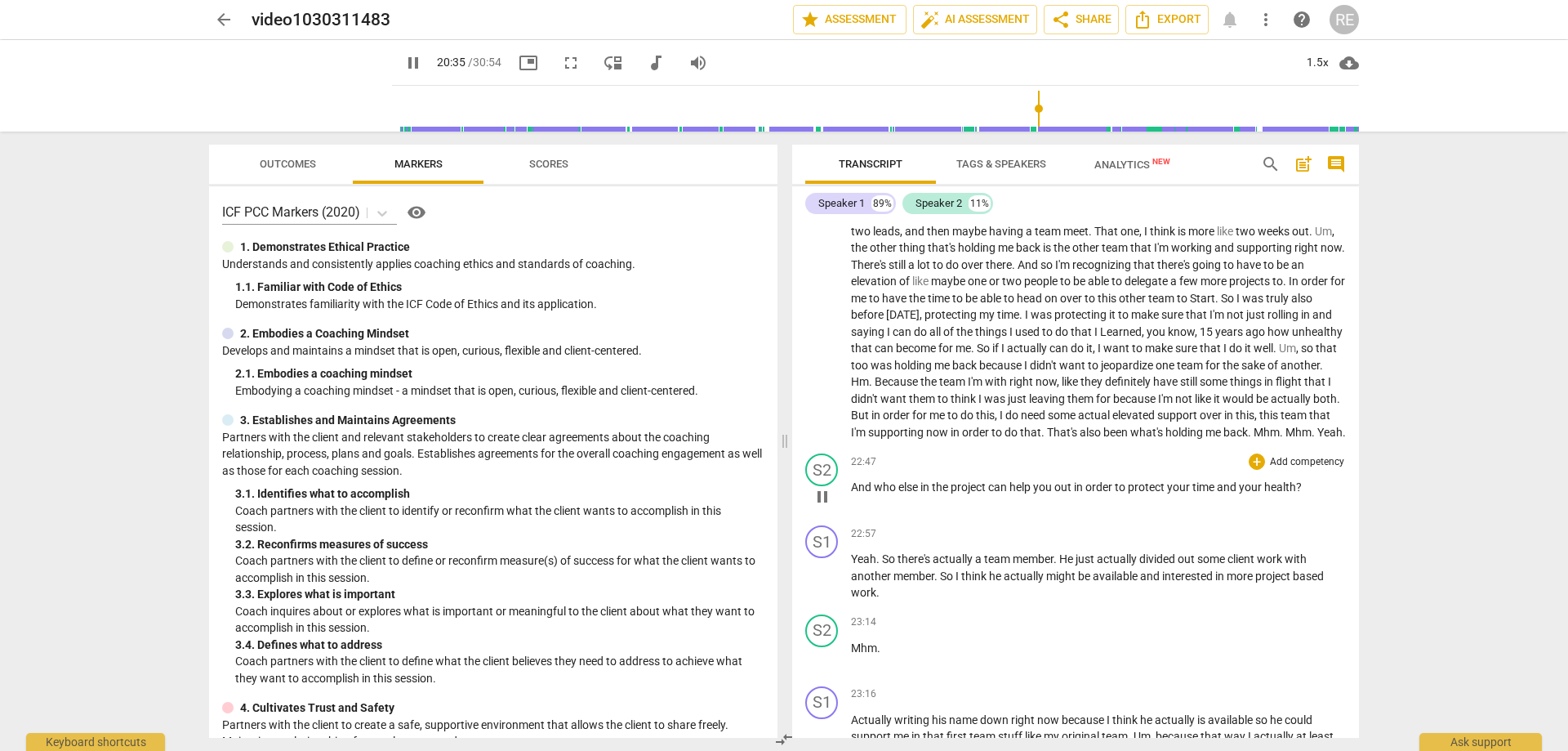 click on "pause" at bounding box center [822, 497] 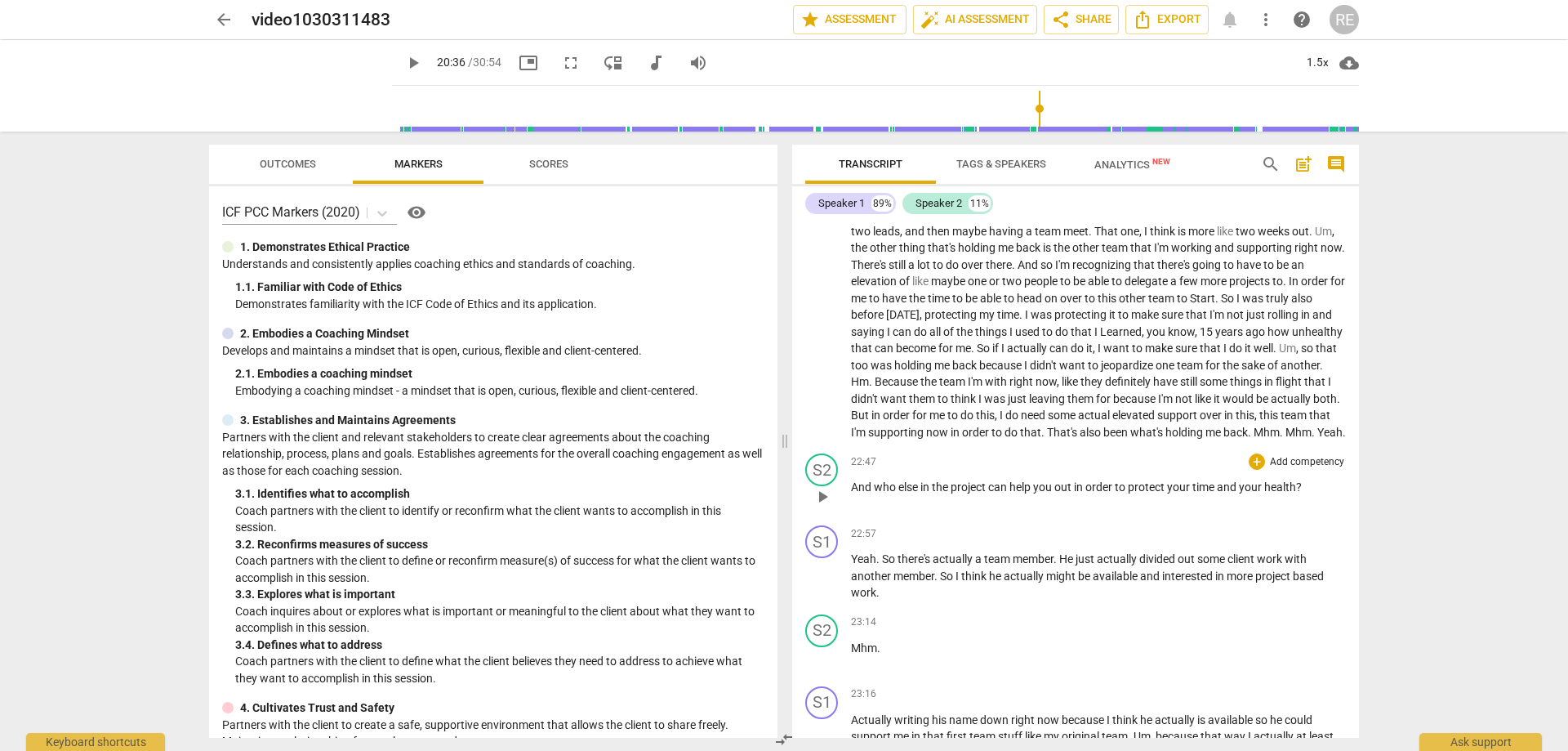 click on "play_arrow" at bounding box center (822, 497) 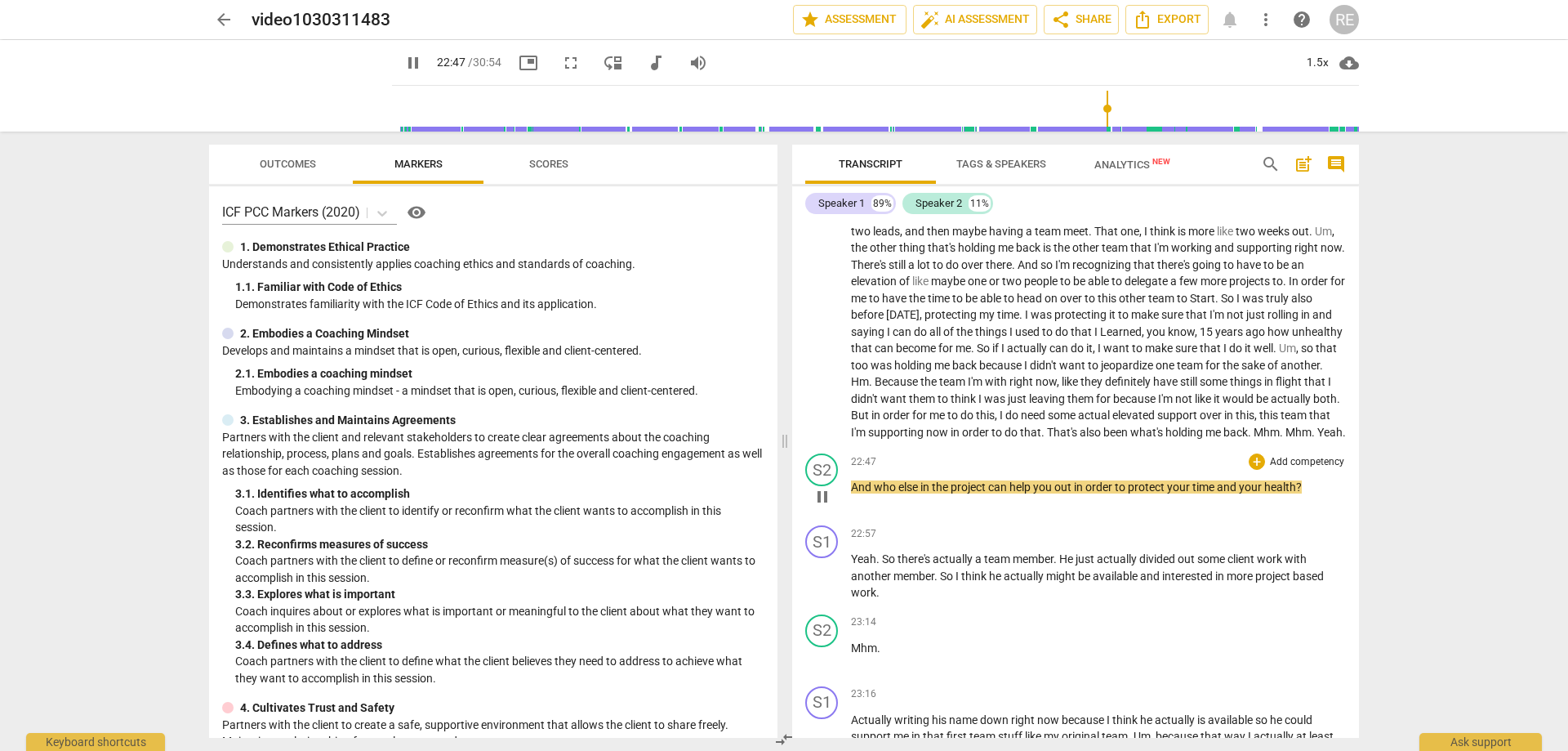 click on "pause" at bounding box center [822, 497] 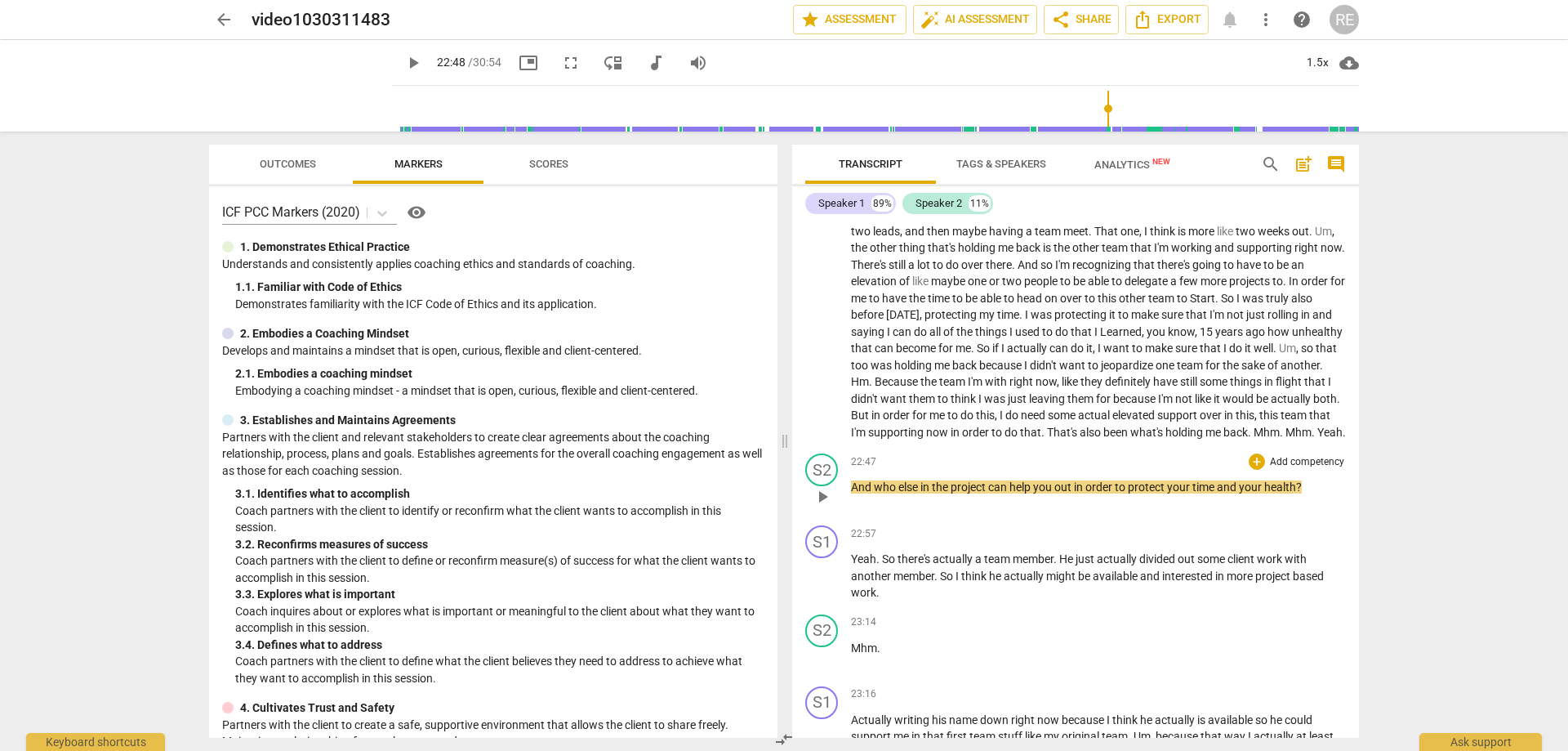 click on "play_arrow" at bounding box center (822, 497) 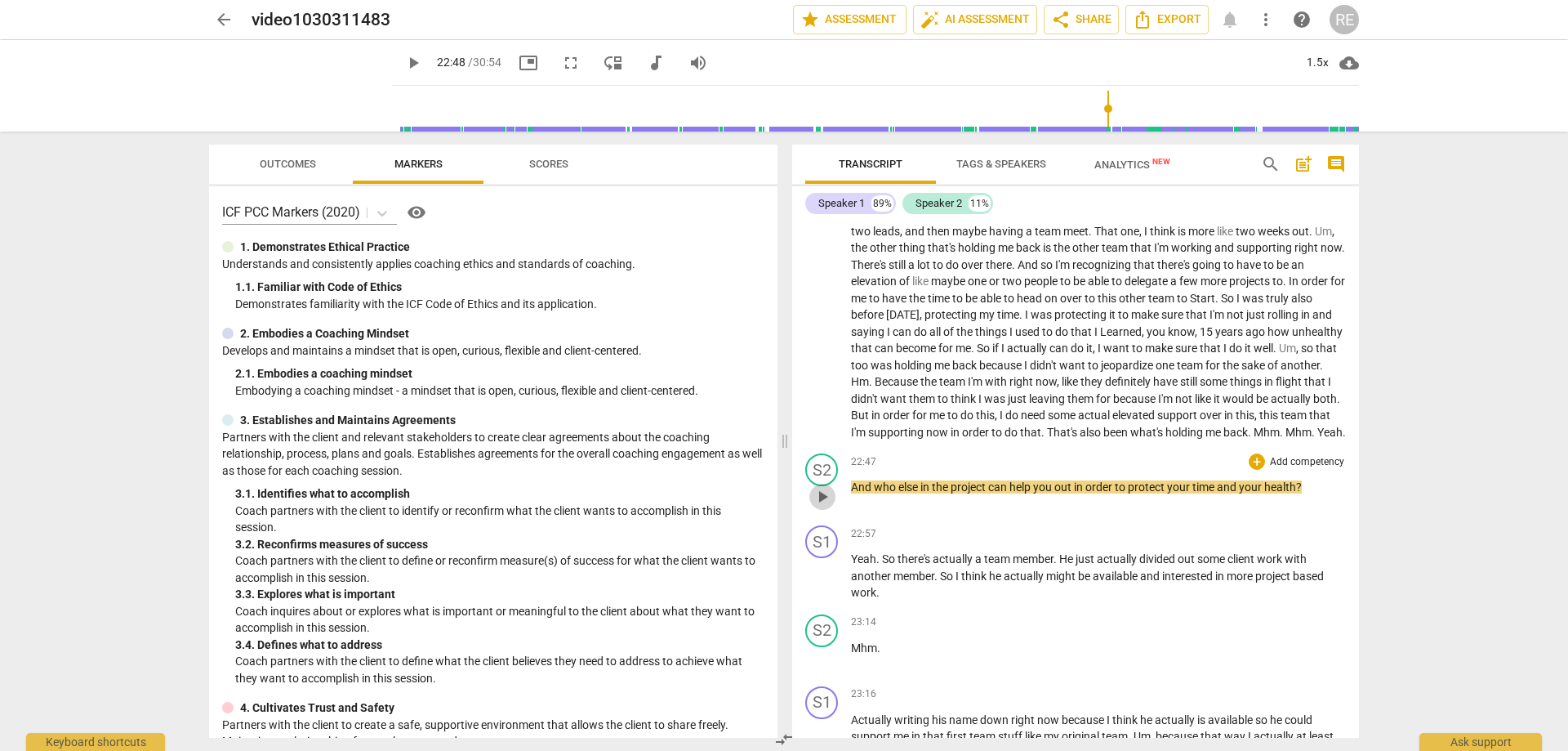 click on "play_arrow" at bounding box center (822, 497) 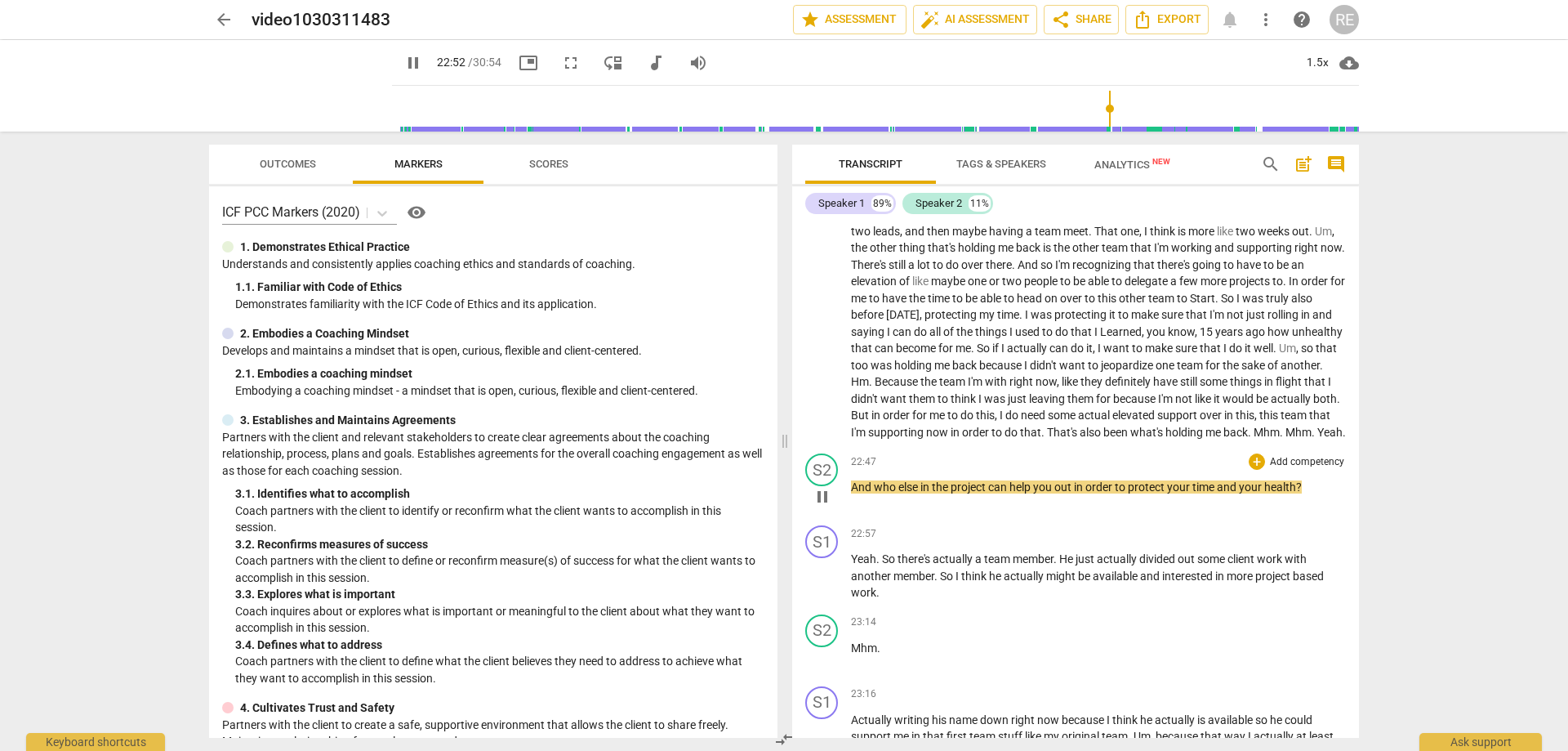 scroll, scrollTop: 5456, scrollLeft: 0, axis: vertical 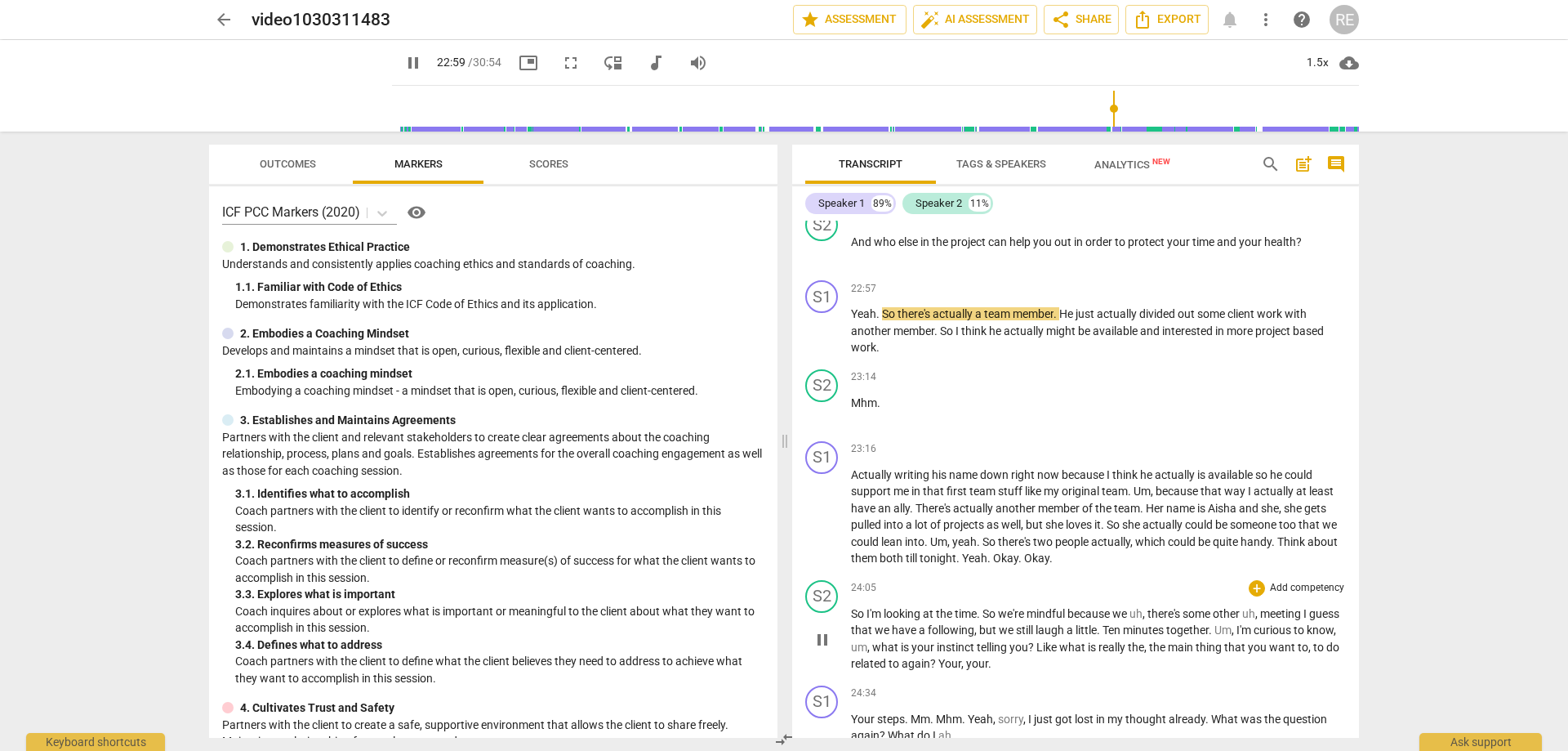 click on "pause" at bounding box center (822, 640) 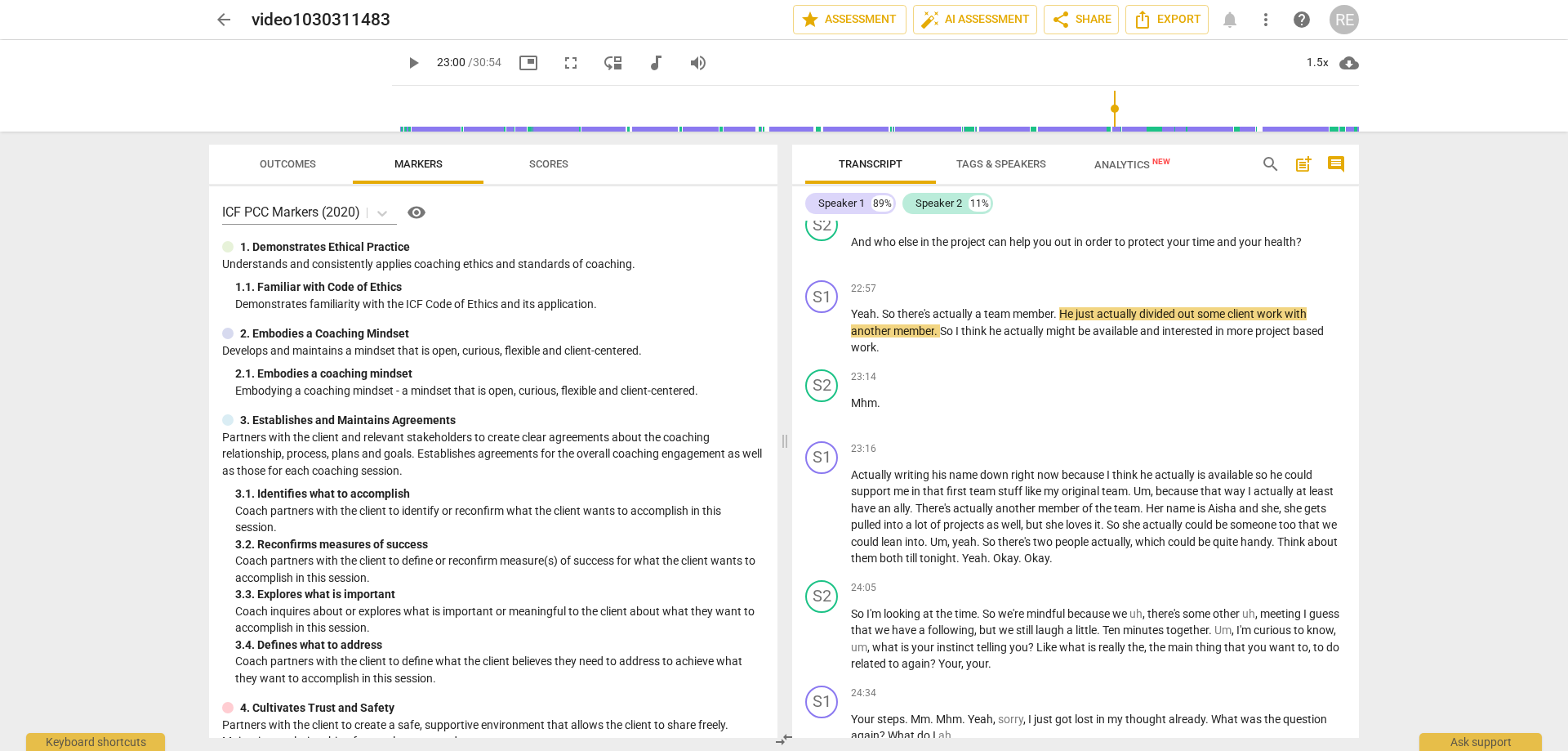 click on "play_arrow" at bounding box center [413, 63] 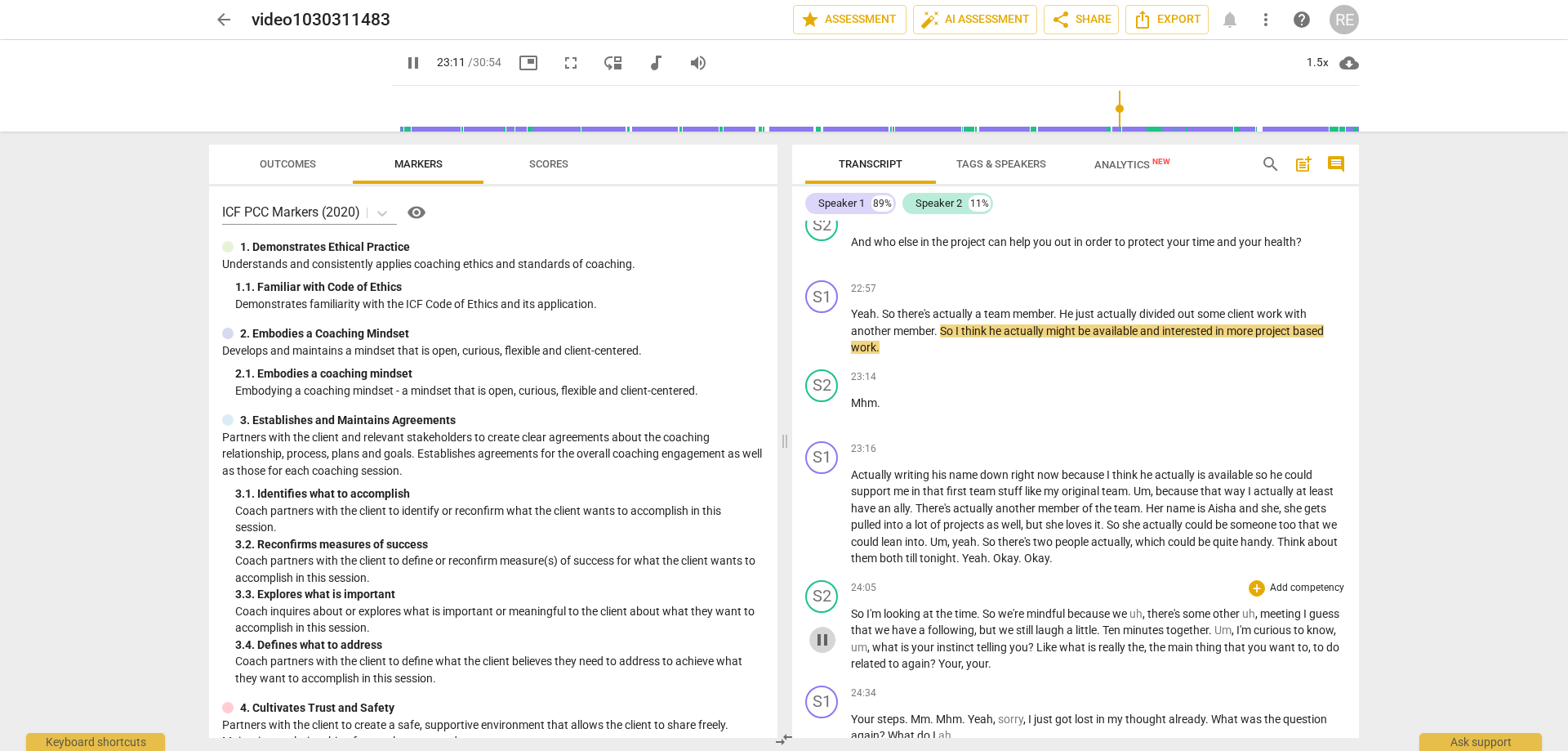 click on "pause" at bounding box center (822, 640) 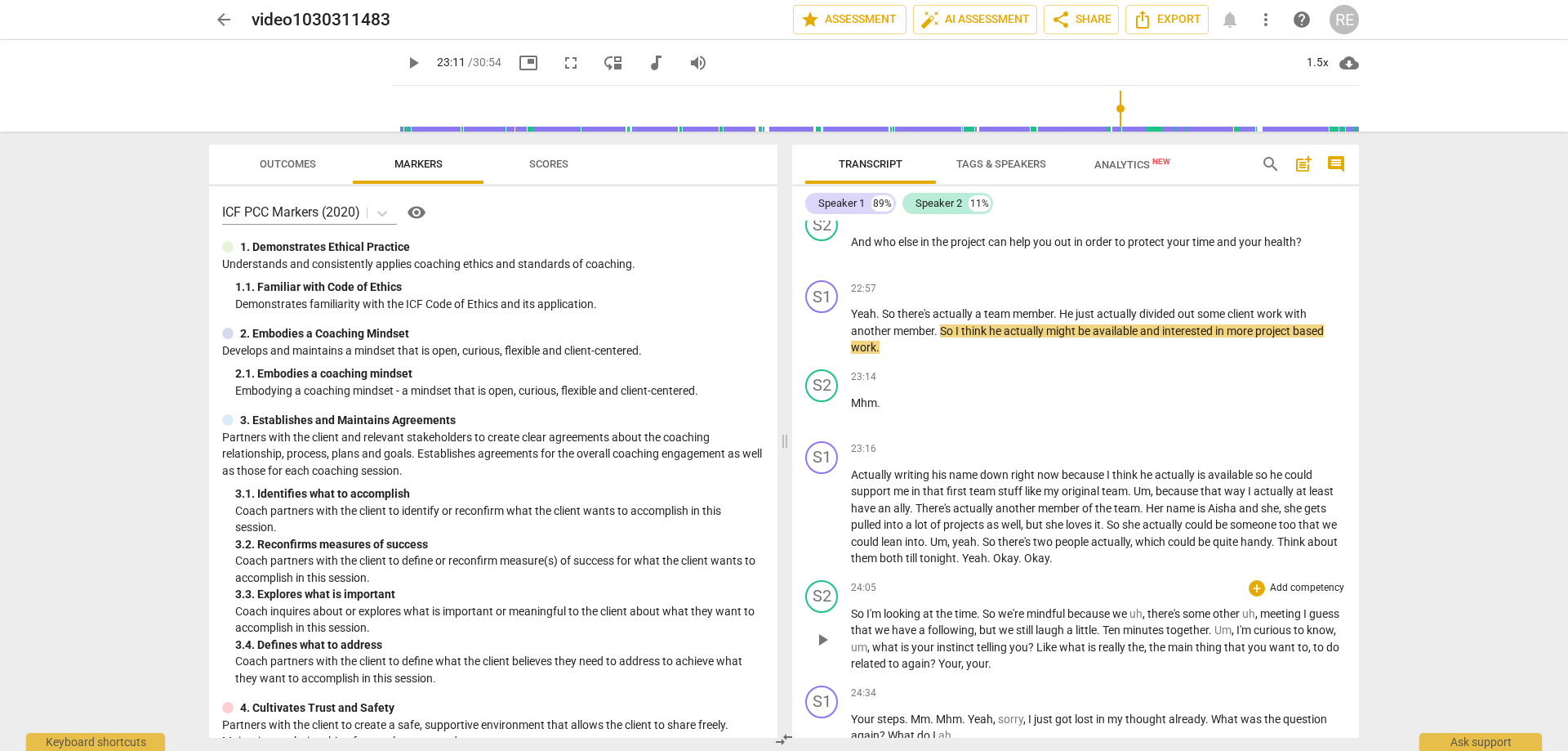 click on "play_arrow" at bounding box center (822, 640) 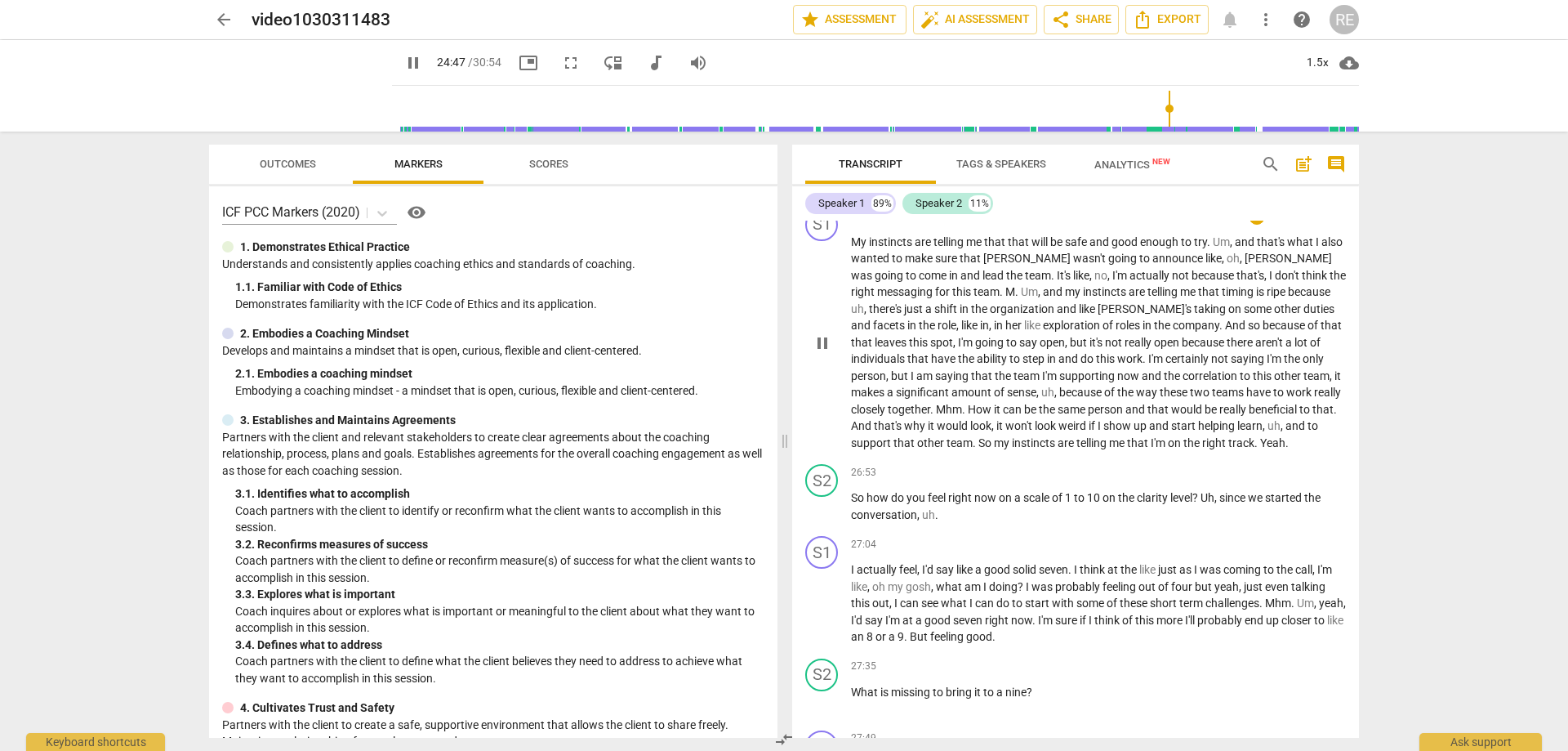 scroll, scrollTop: 6437, scrollLeft: 0, axis: vertical 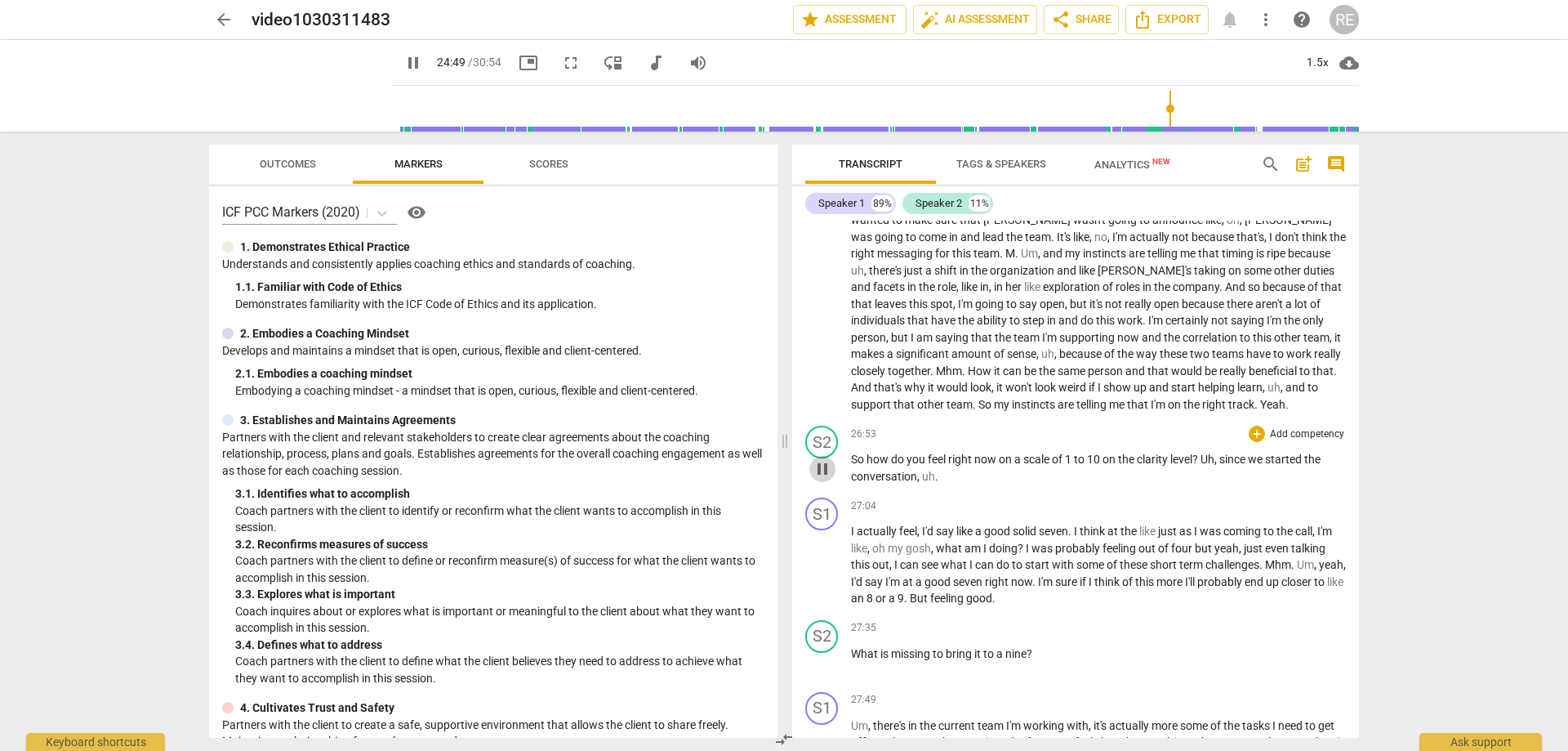 click on "pause" at bounding box center [822, 469] 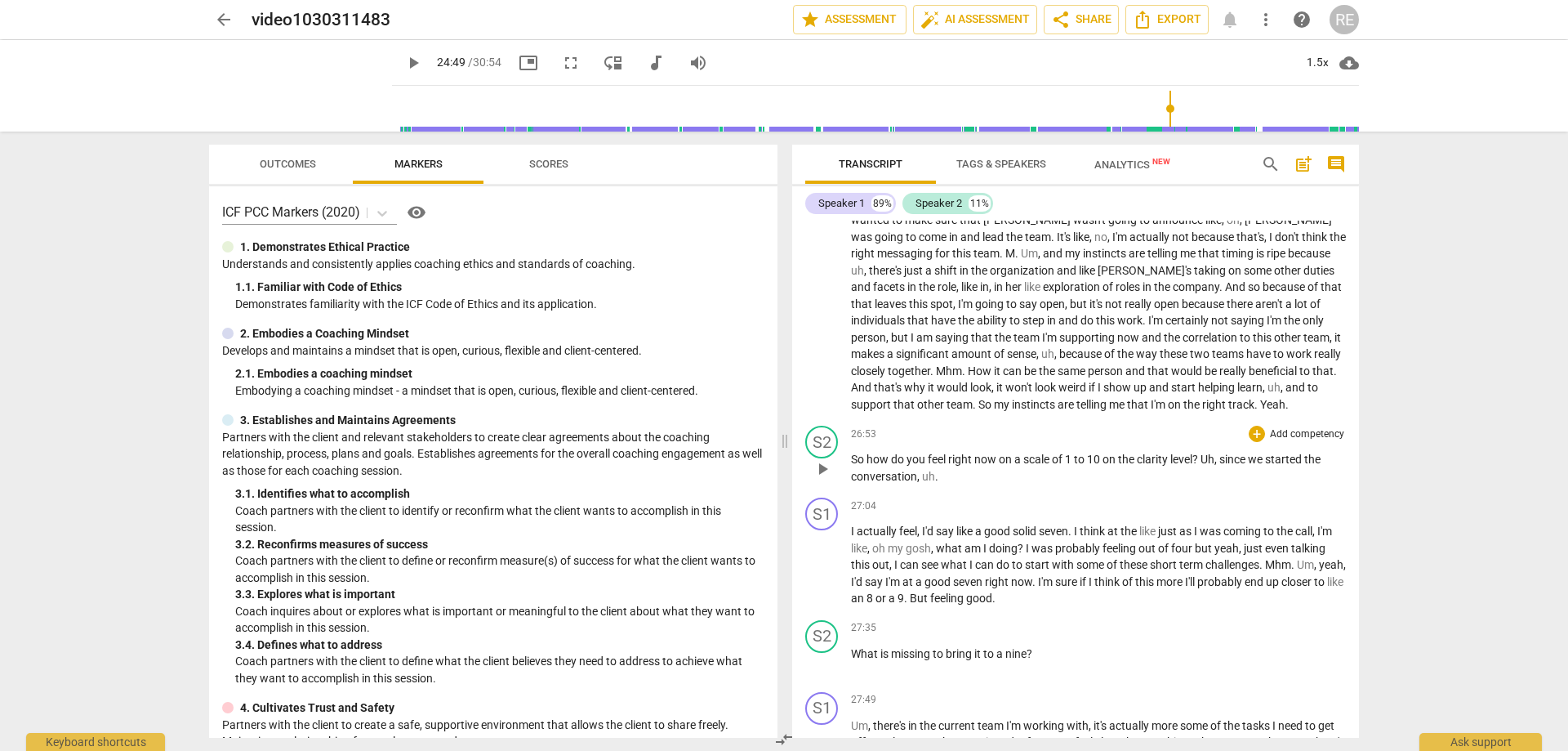 click on "play_arrow" at bounding box center [822, 469] 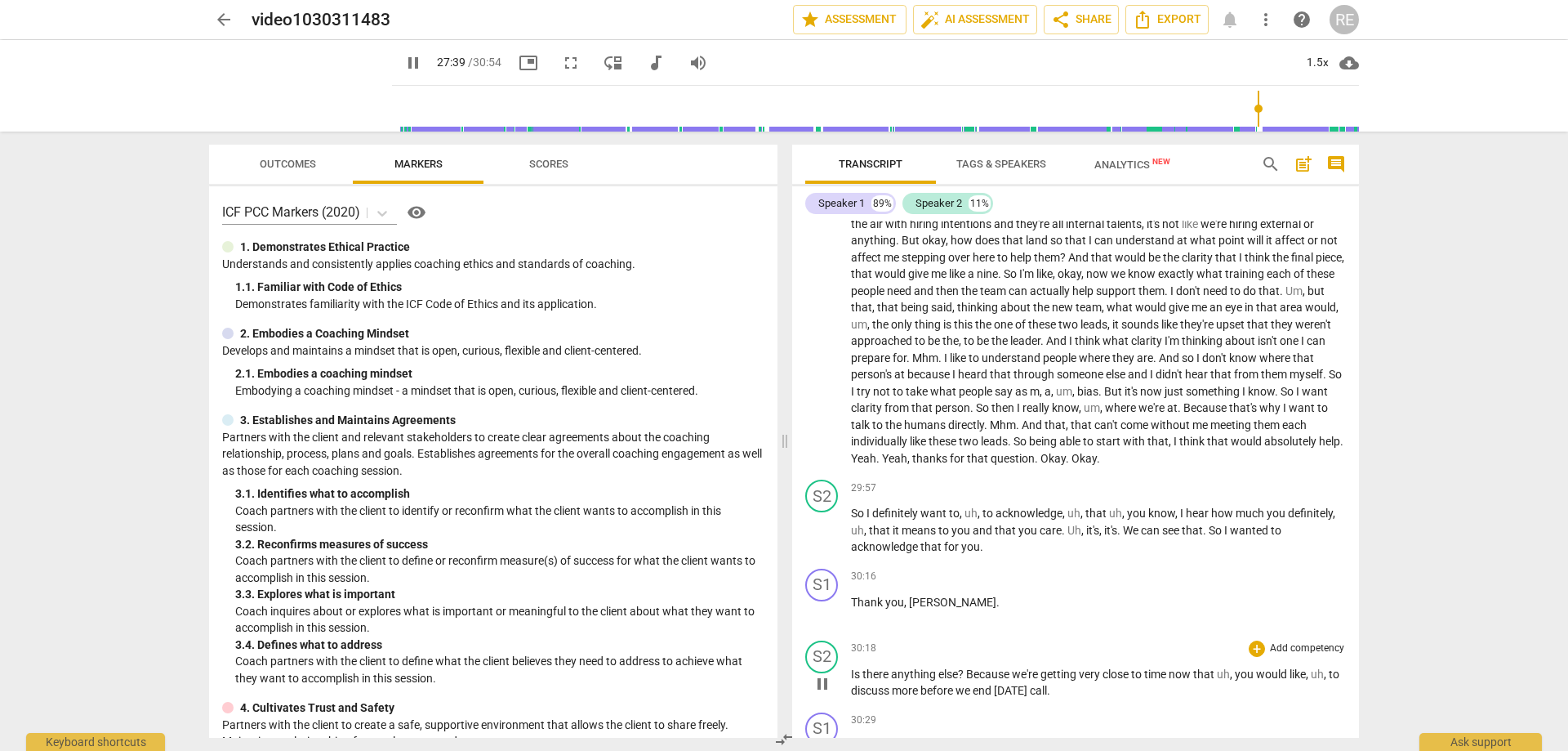 scroll, scrollTop: 7091, scrollLeft: 0, axis: vertical 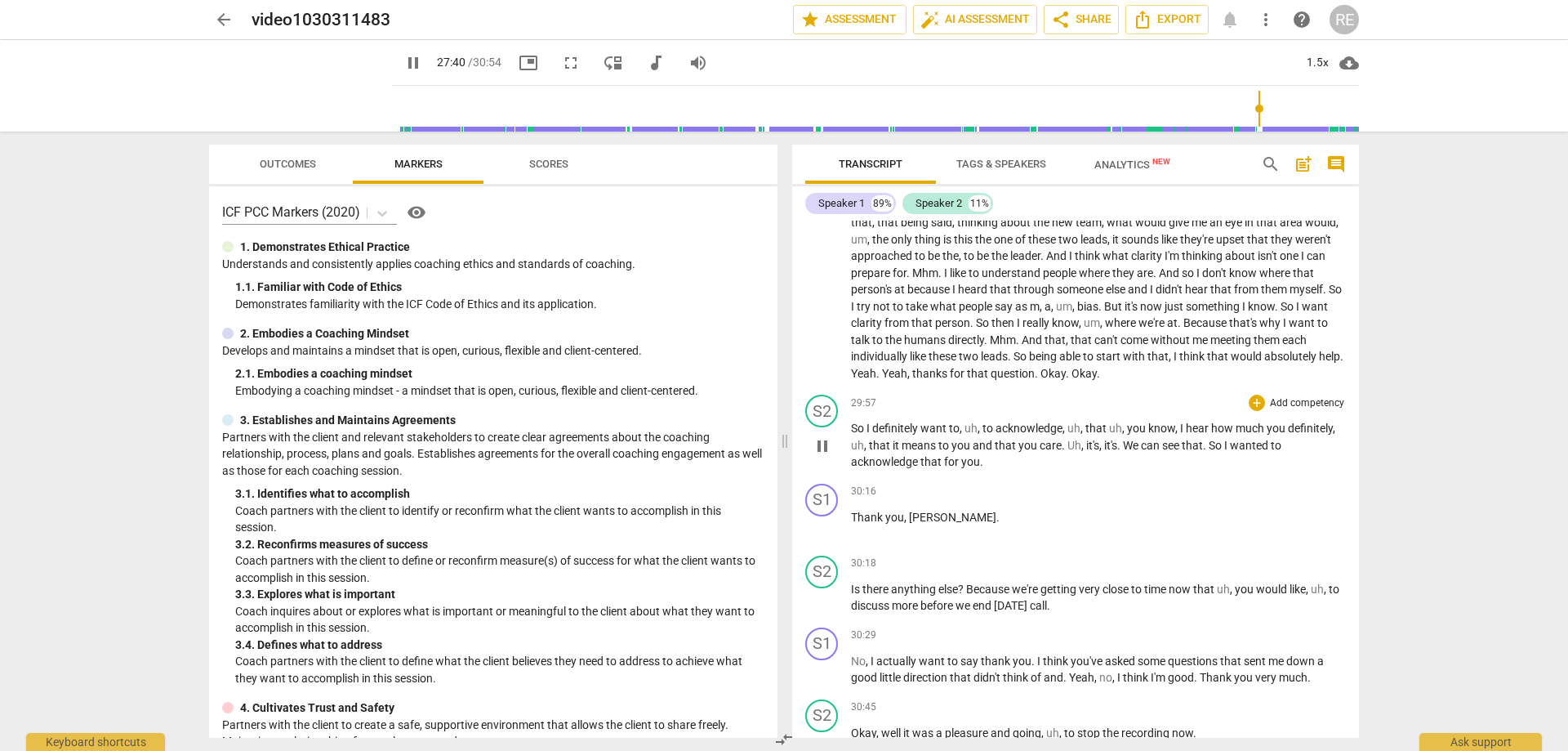 click on "pause" at bounding box center (822, 446) 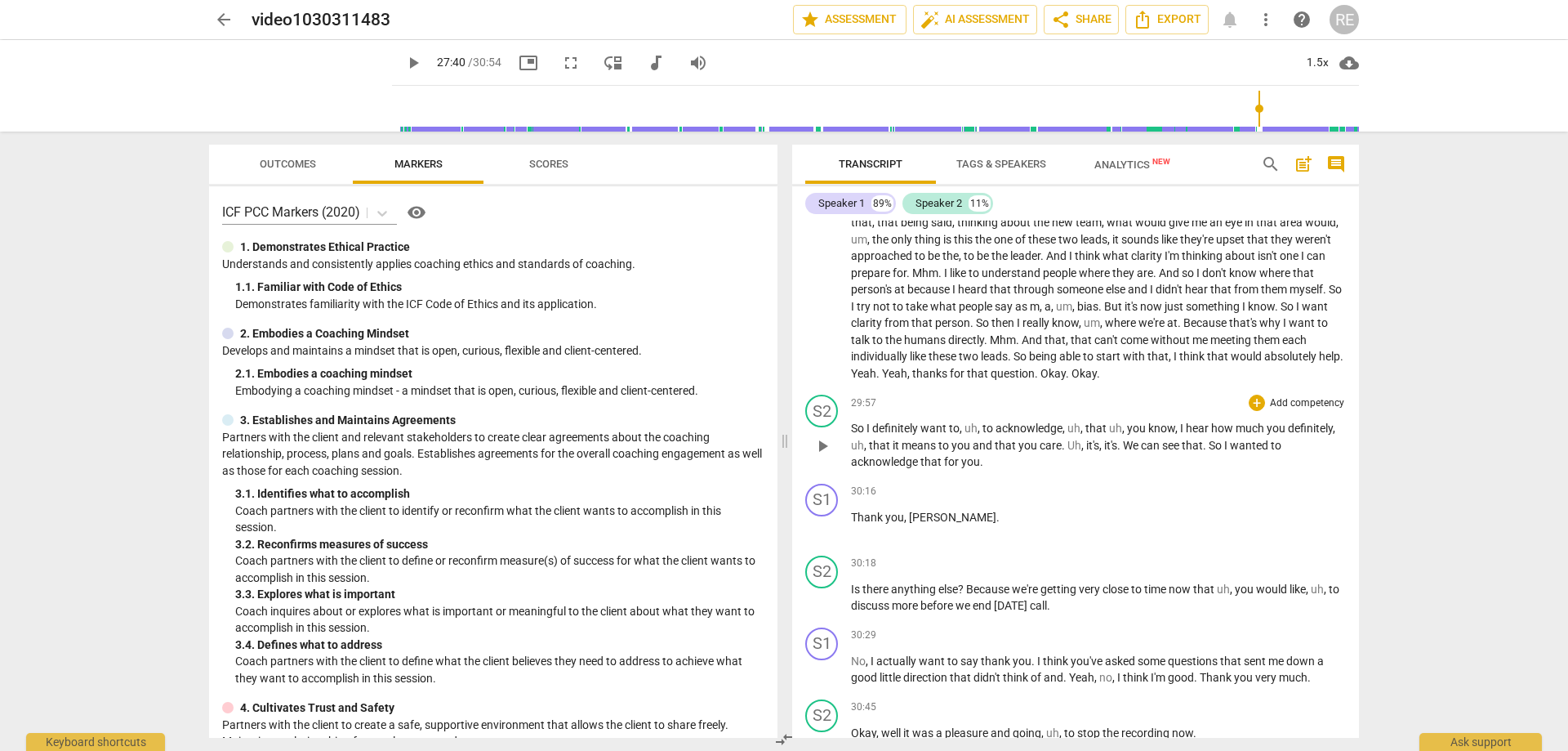 click on "play_arrow" at bounding box center (822, 446) 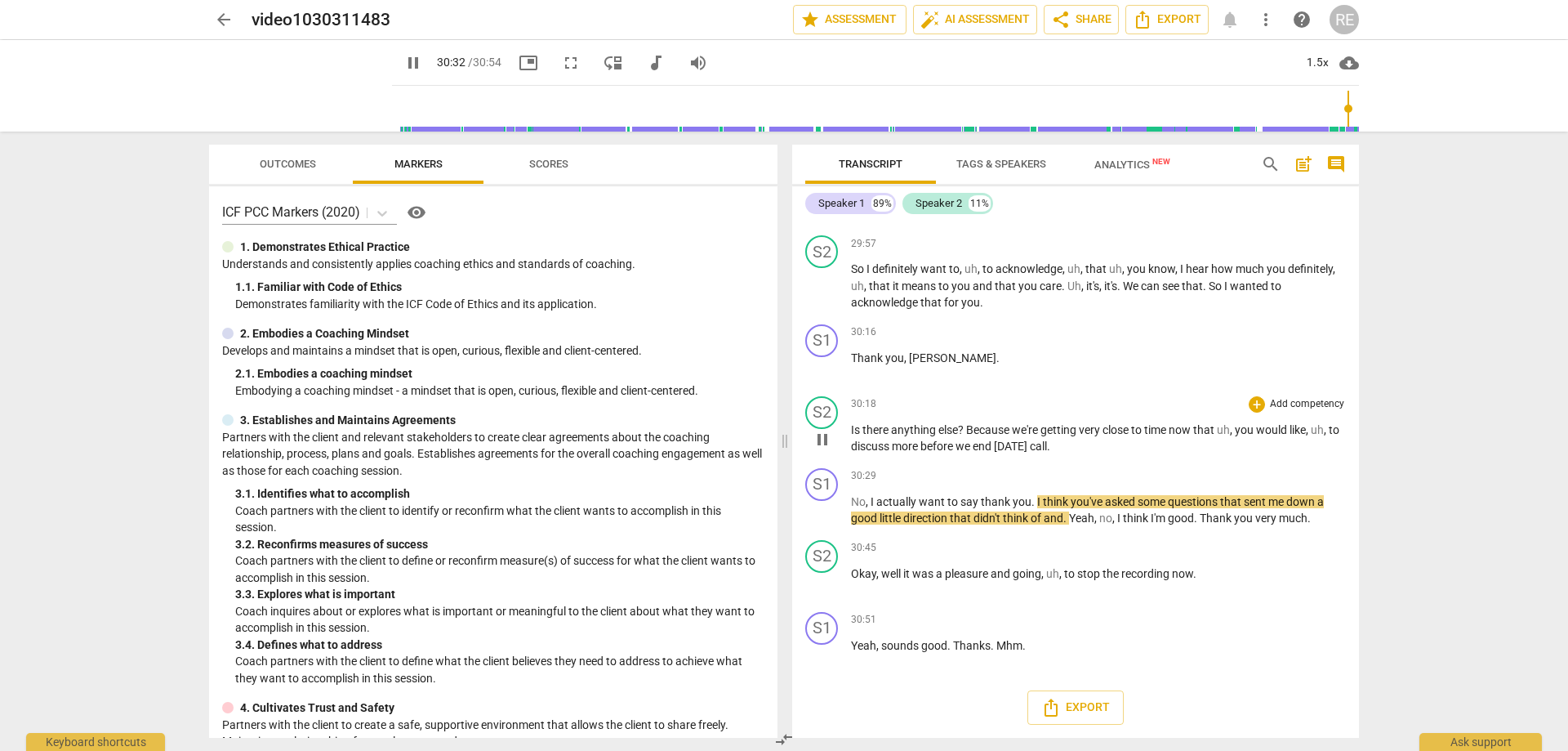 scroll, scrollTop: 7266, scrollLeft: 0, axis: vertical 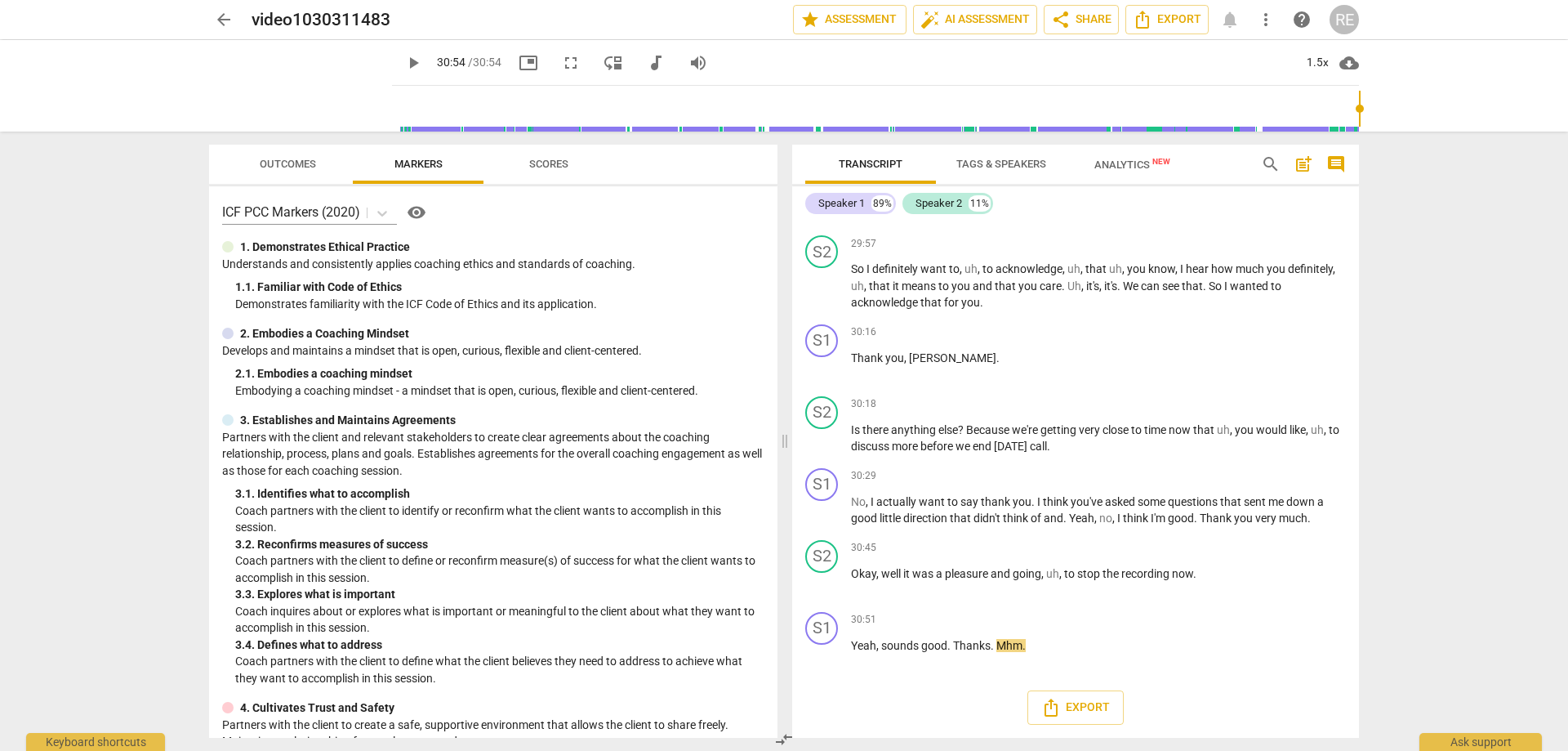 type on "1854" 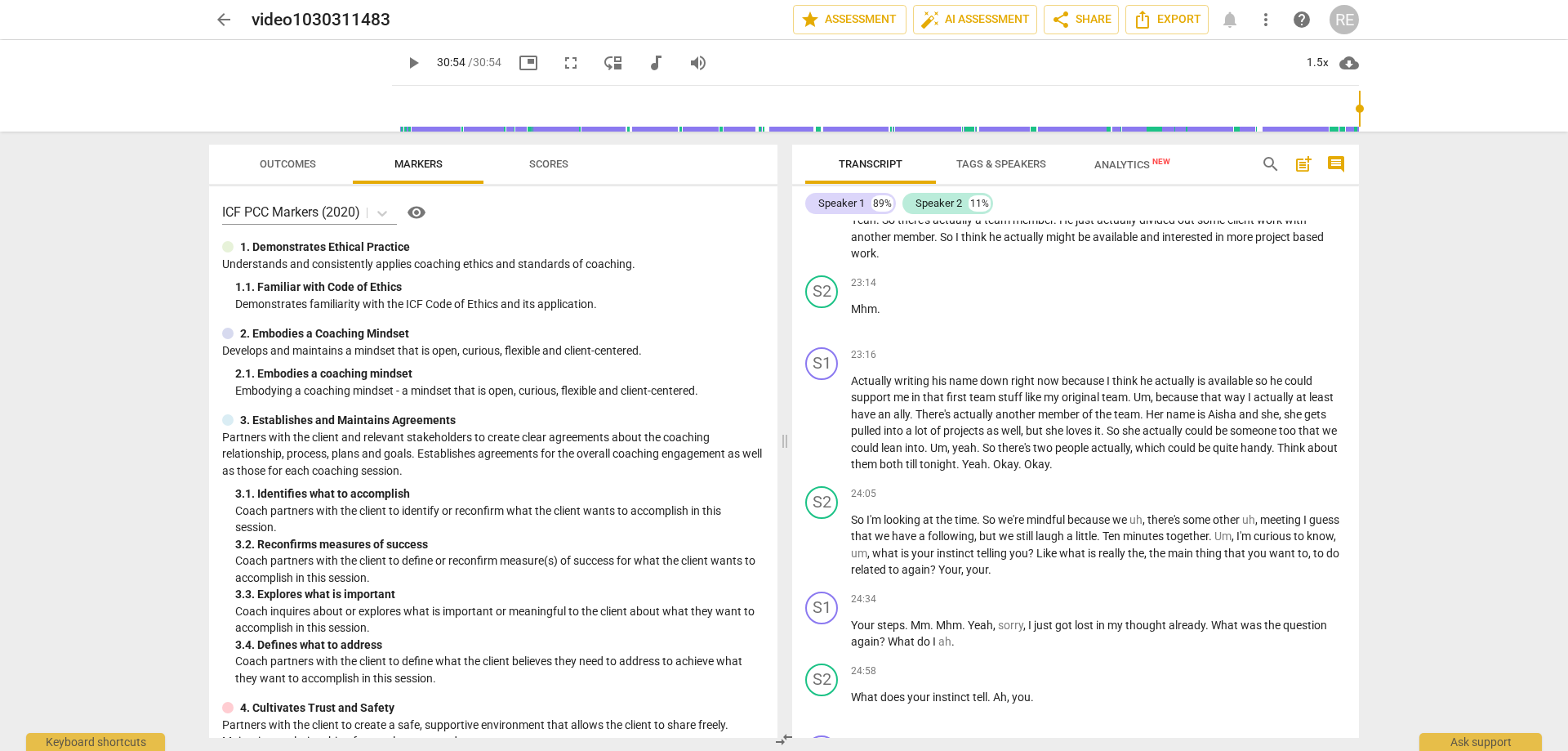 scroll, scrollTop: 5060, scrollLeft: 0, axis: vertical 